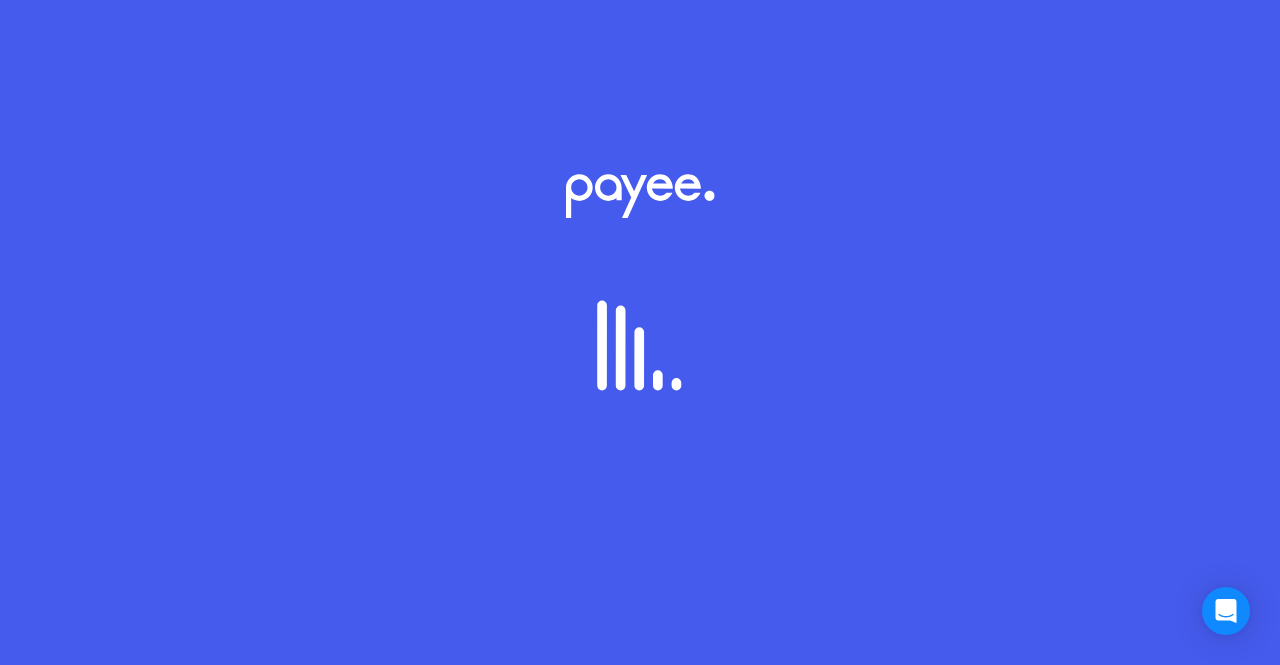 scroll, scrollTop: 0, scrollLeft: 0, axis: both 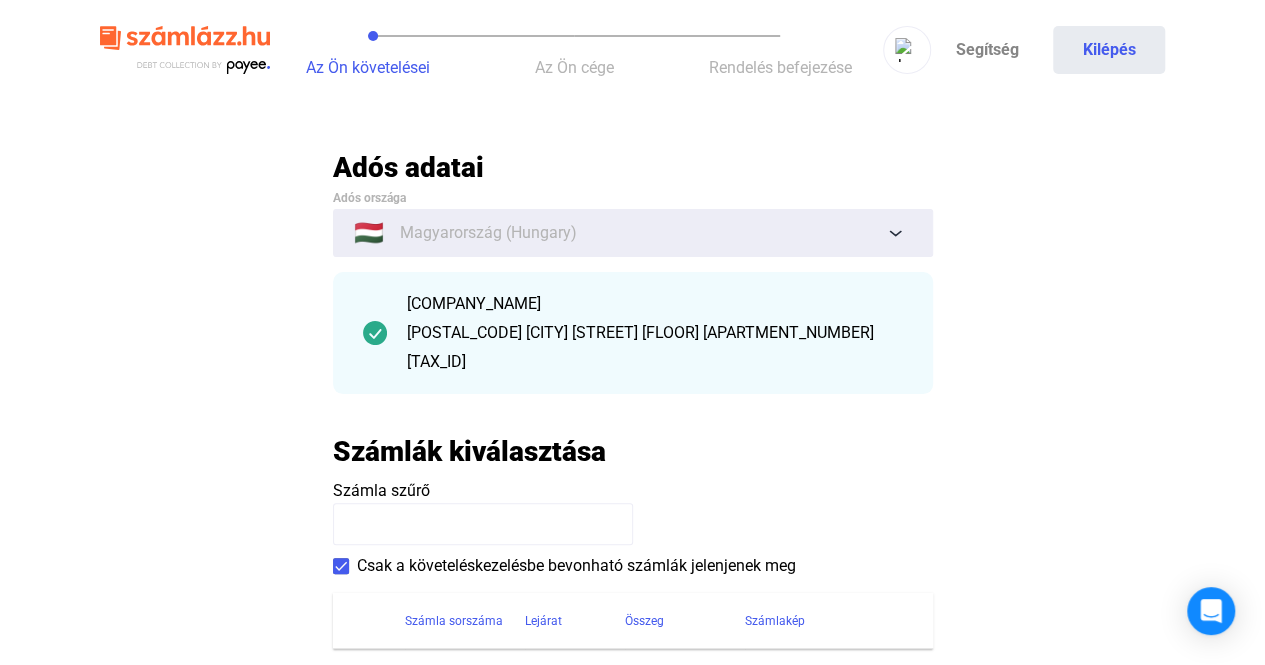 drag, startPoint x: 883, startPoint y: 325, endPoint x: 739, endPoint y: 314, distance: 144.41953 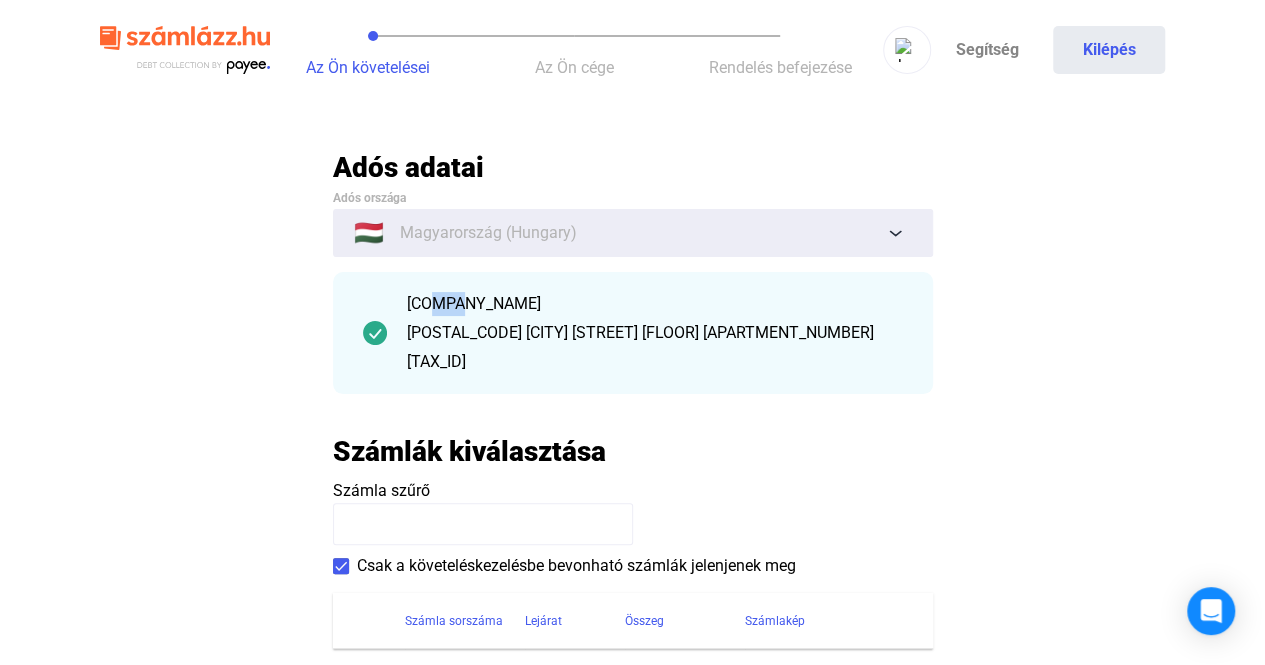 scroll, scrollTop: 200, scrollLeft: 0, axis: vertical 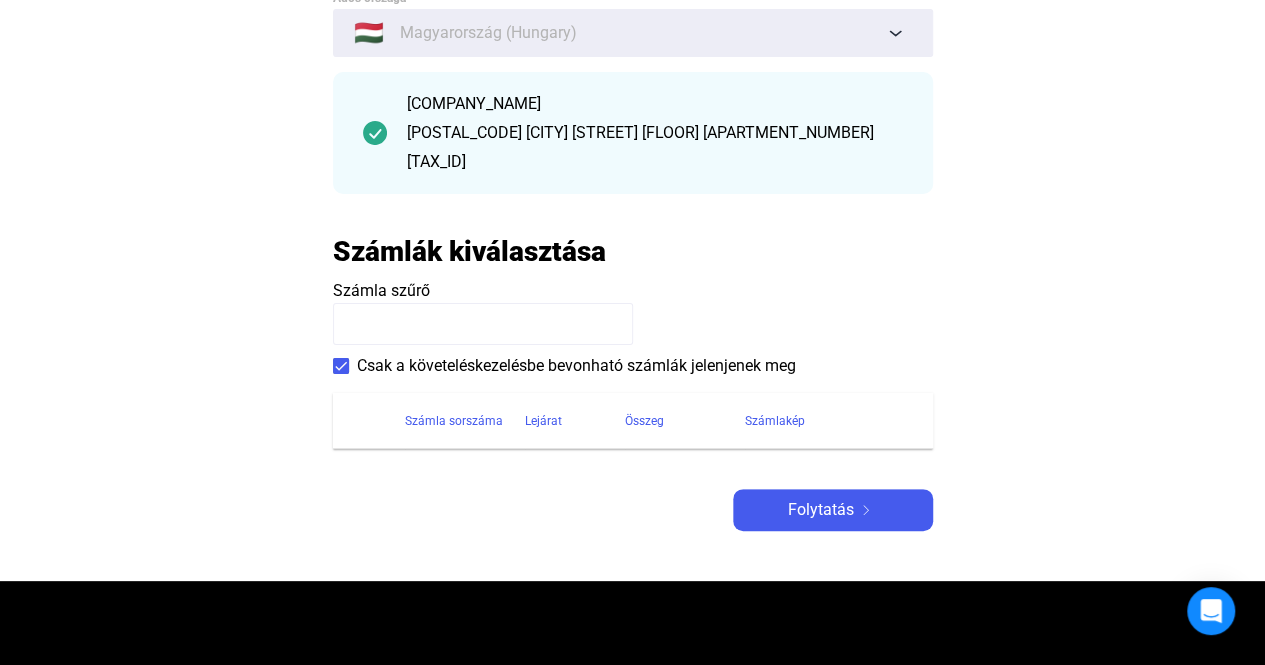click at bounding box center [483, 324] 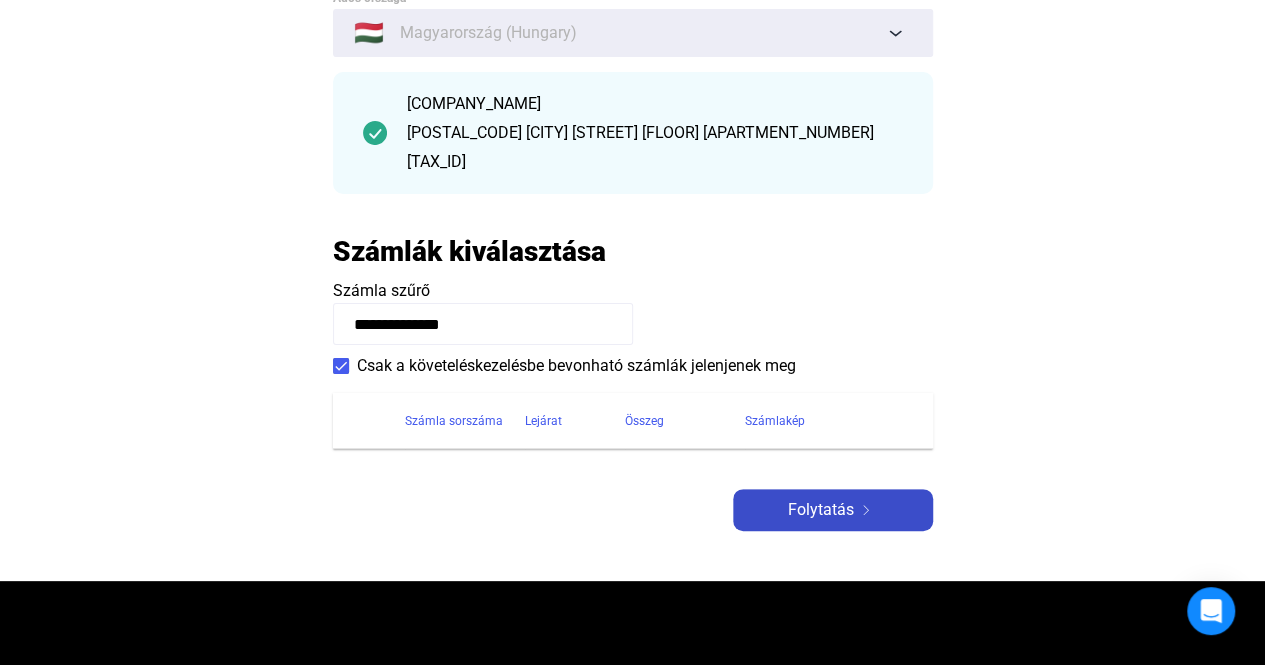 type on "**********" 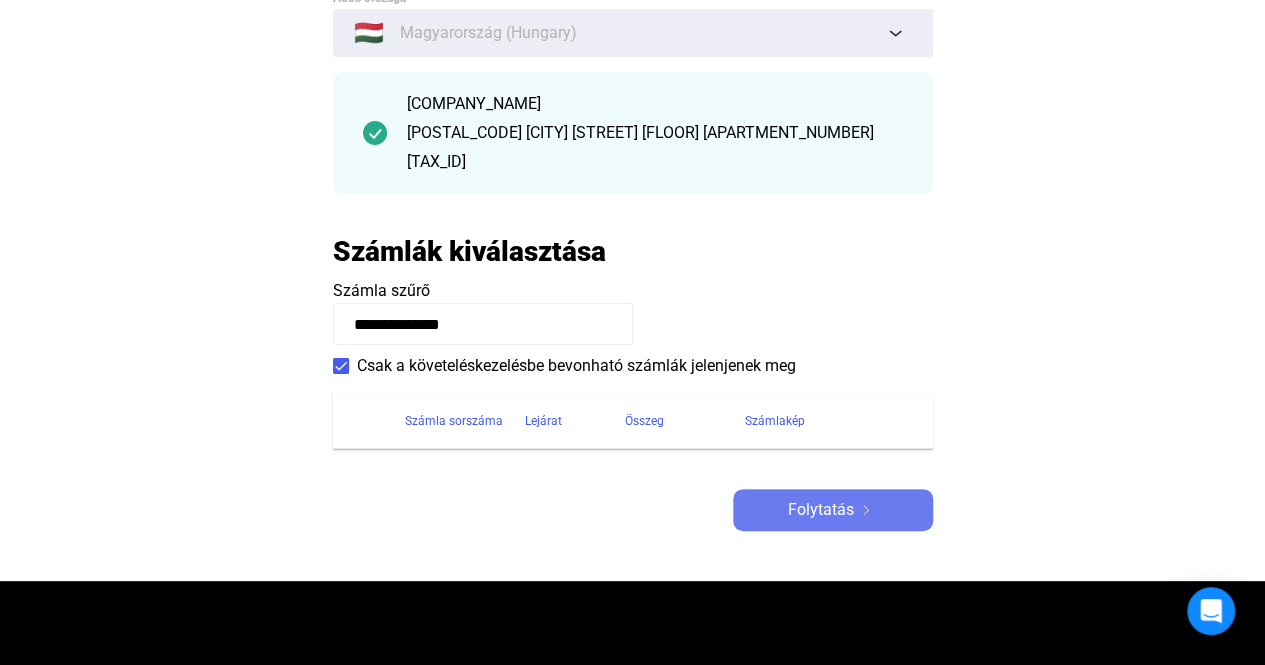 click on "Folytatás" at bounding box center (821, 510) 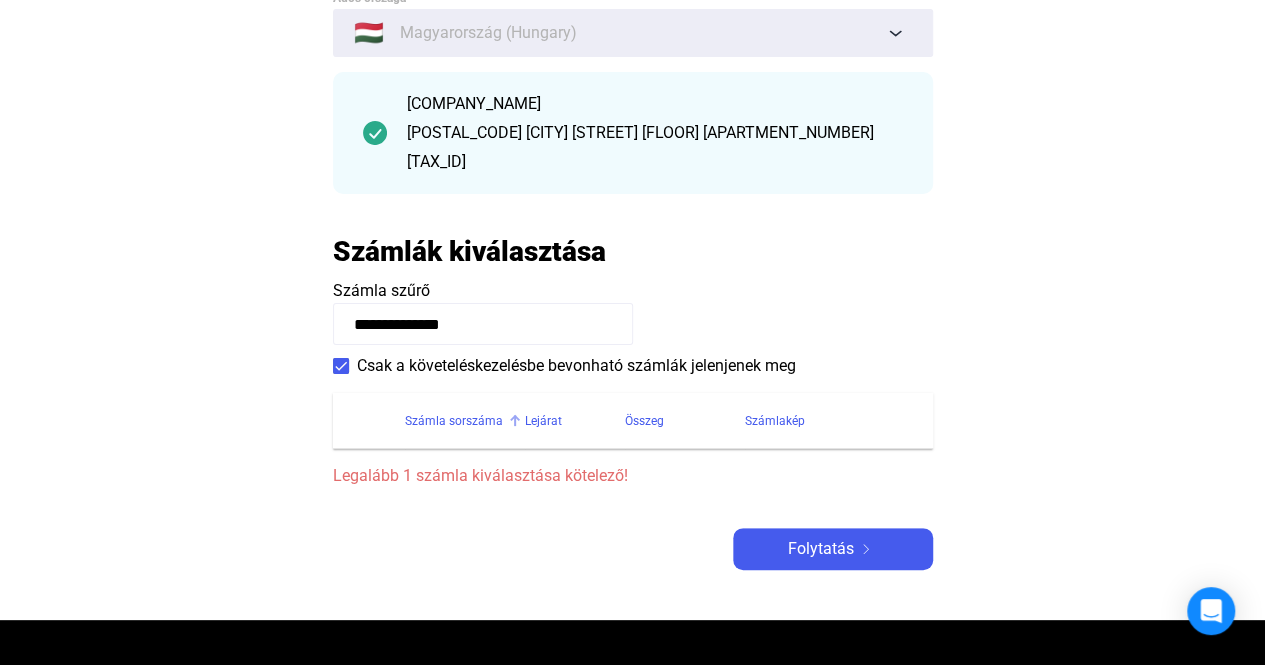 click on "Számla sorszáma" at bounding box center (465, 421) 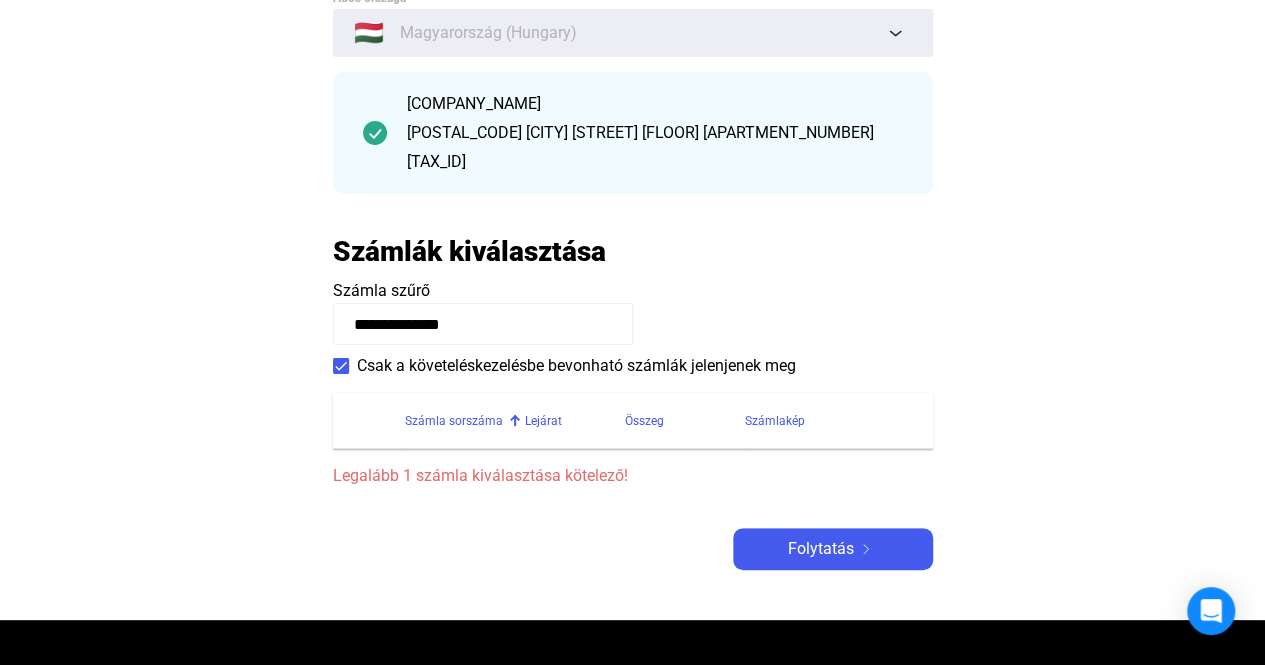click on "Számla sorszáma" at bounding box center (454, 421) 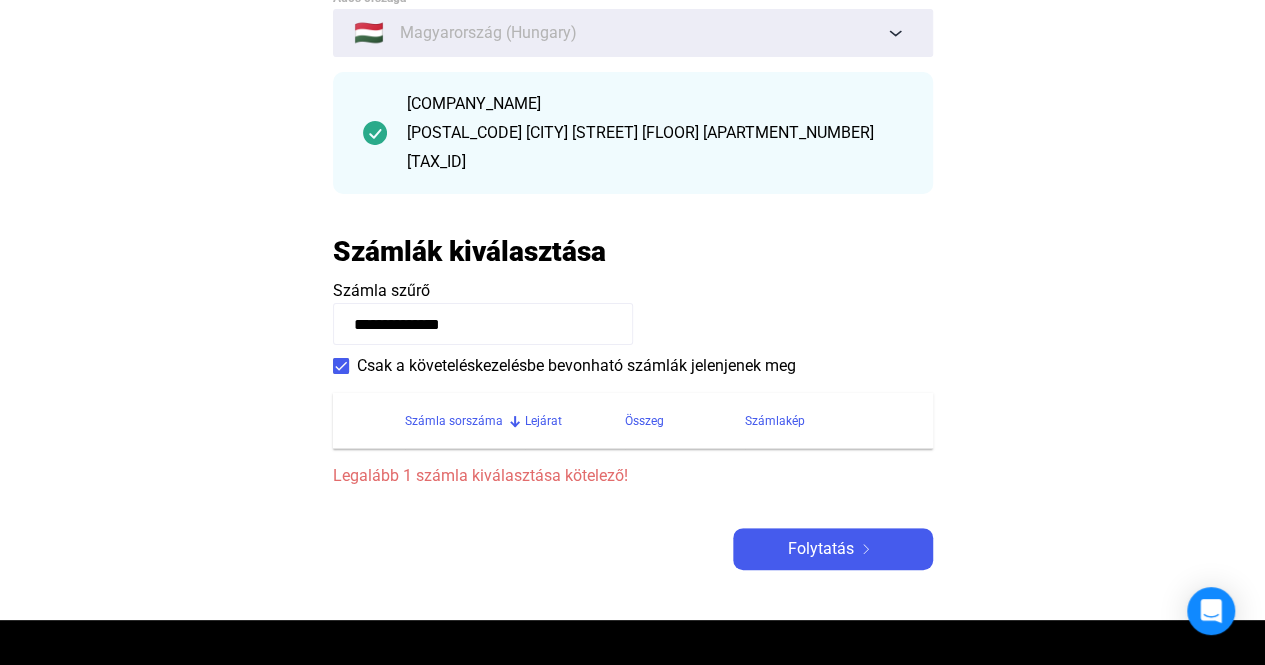 click on "Számla sorszáma" at bounding box center [454, 421] 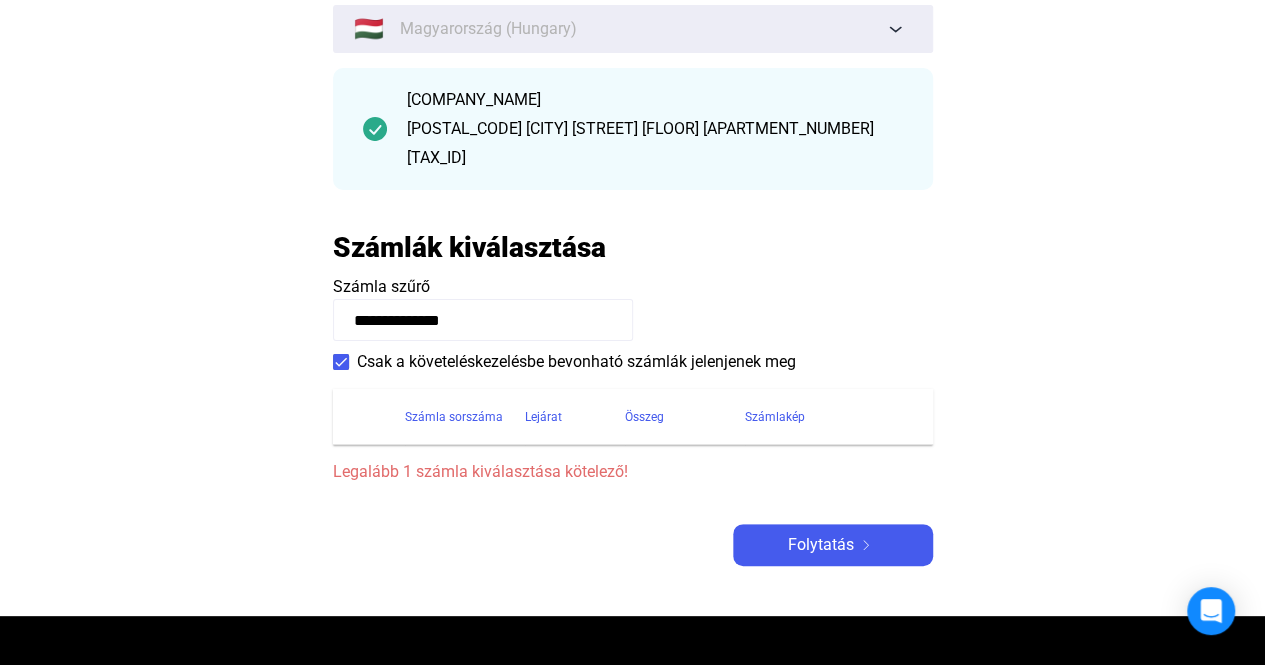scroll, scrollTop: 200, scrollLeft: 0, axis: vertical 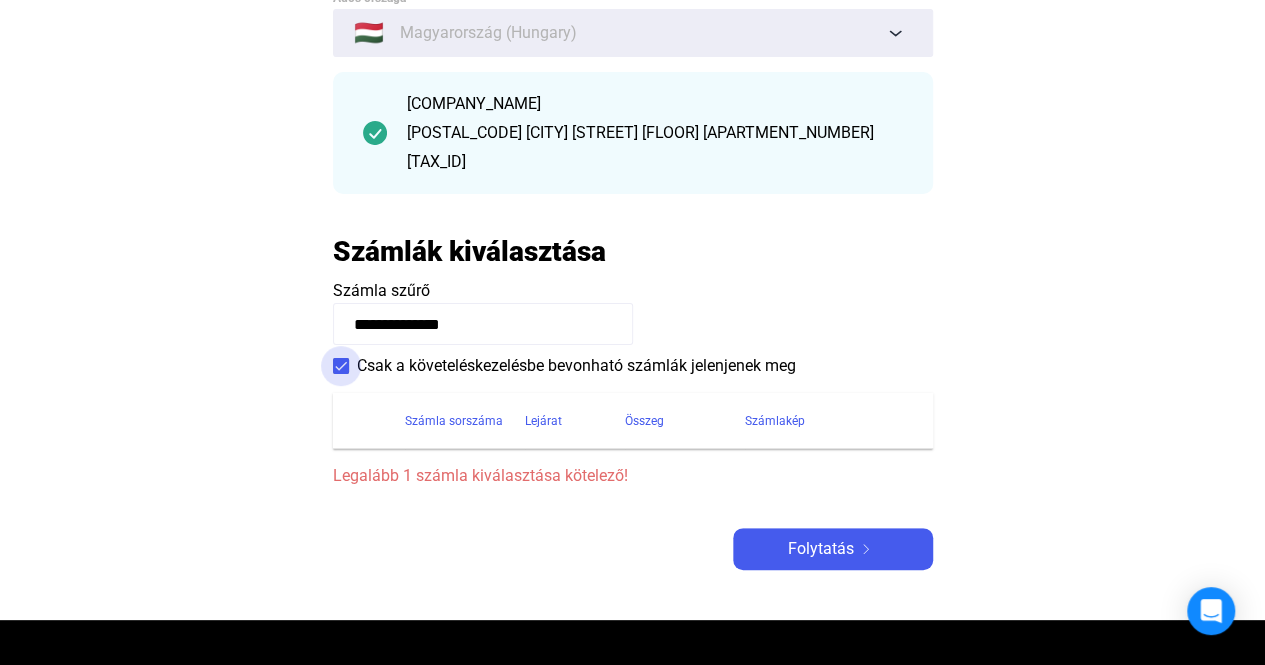 click at bounding box center (341, 366) 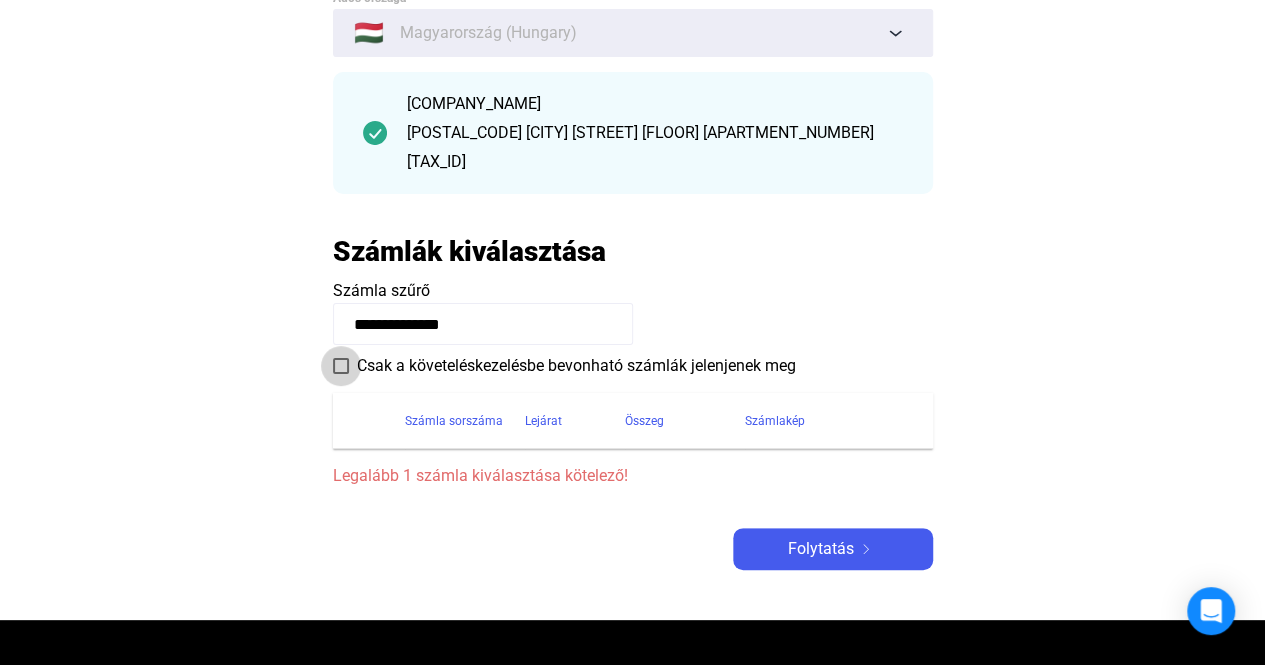 drag, startPoint x: 338, startPoint y: 359, endPoint x: 356, endPoint y: 354, distance: 18.681541 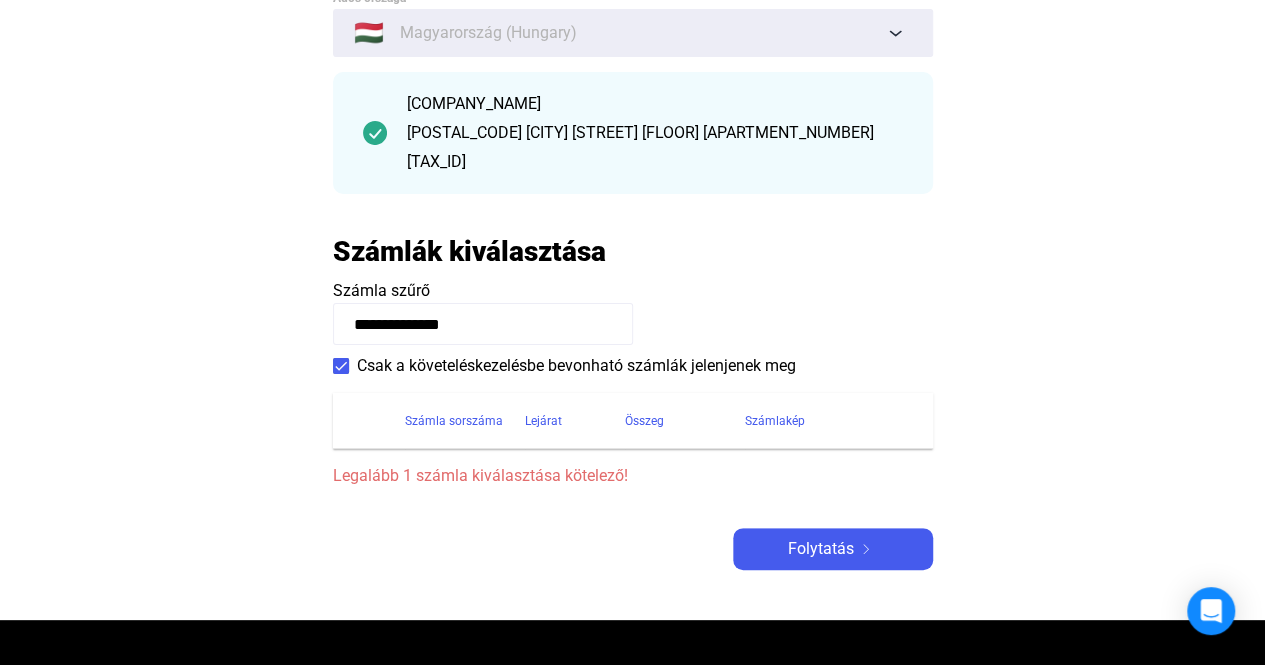 drag, startPoint x: 489, startPoint y: 326, endPoint x: 329, endPoint y: 337, distance: 160.37769 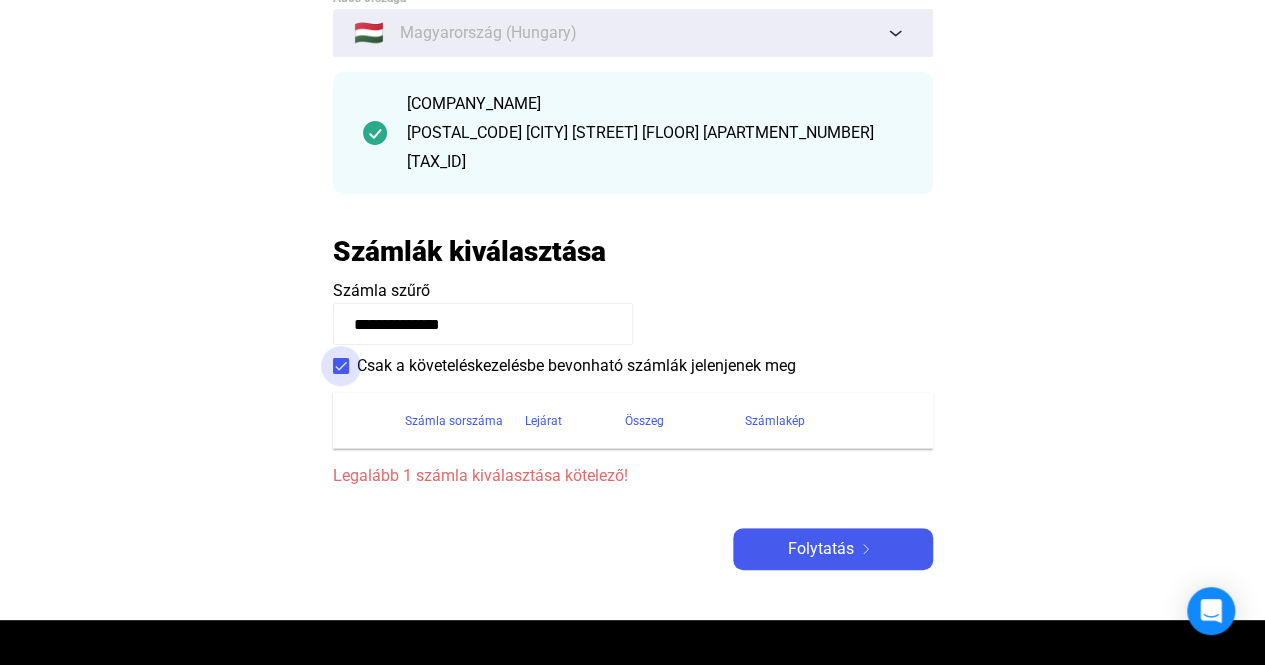 drag, startPoint x: 338, startPoint y: 367, endPoint x: 359, endPoint y: 378, distance: 23.70654 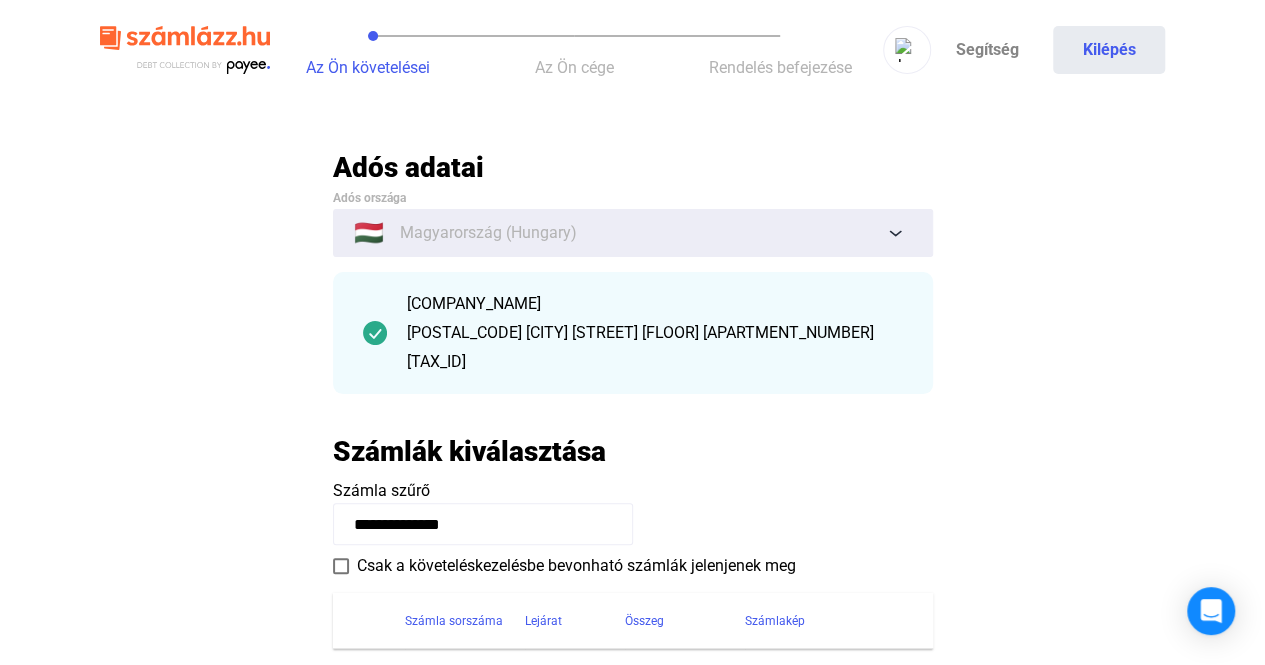 scroll, scrollTop: 0, scrollLeft: 0, axis: both 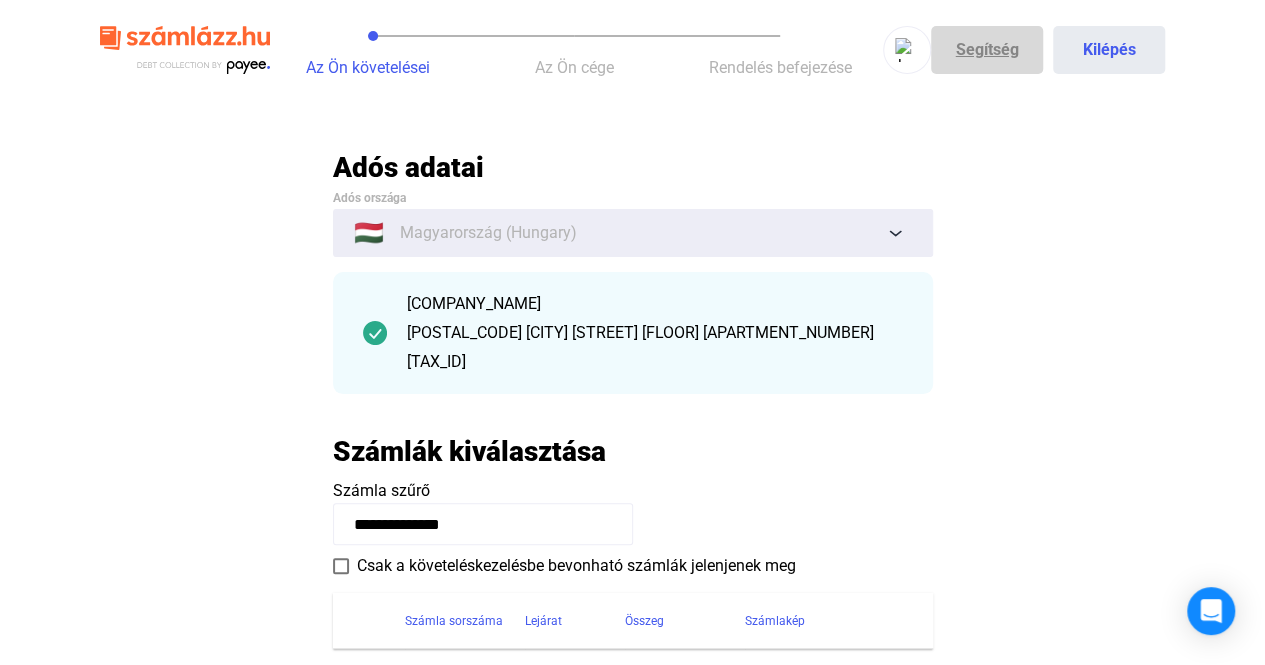 click on "Segítség" at bounding box center [987, 50] 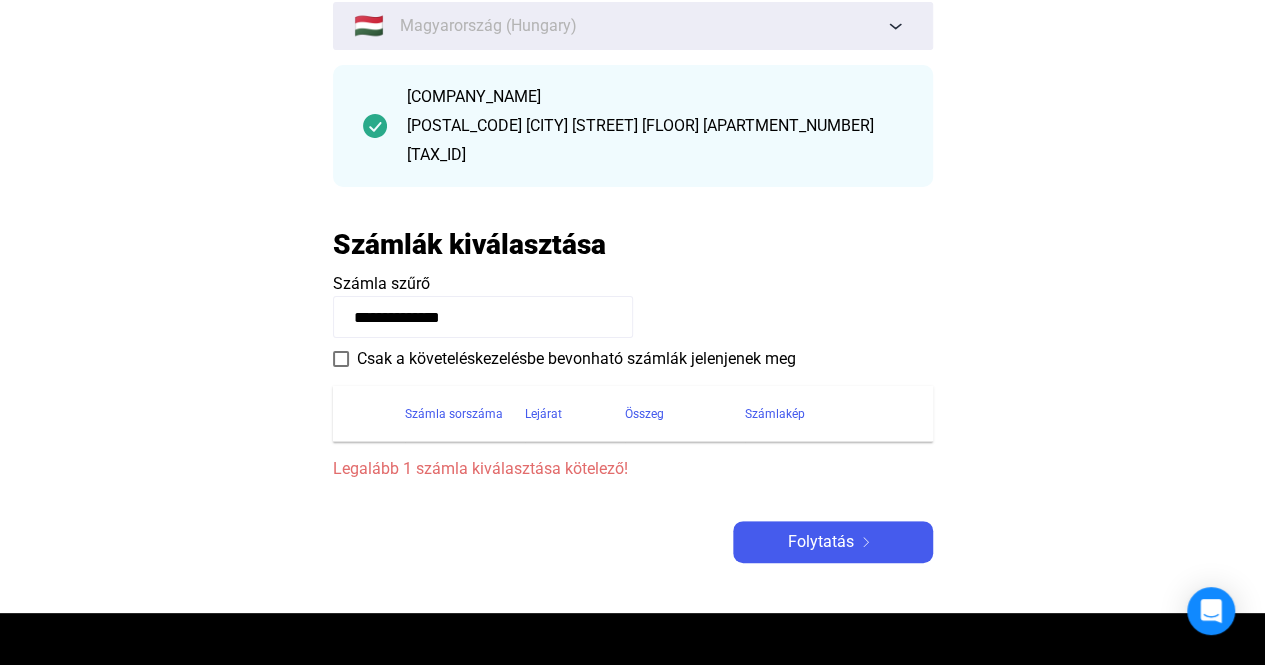 scroll, scrollTop: 200, scrollLeft: 0, axis: vertical 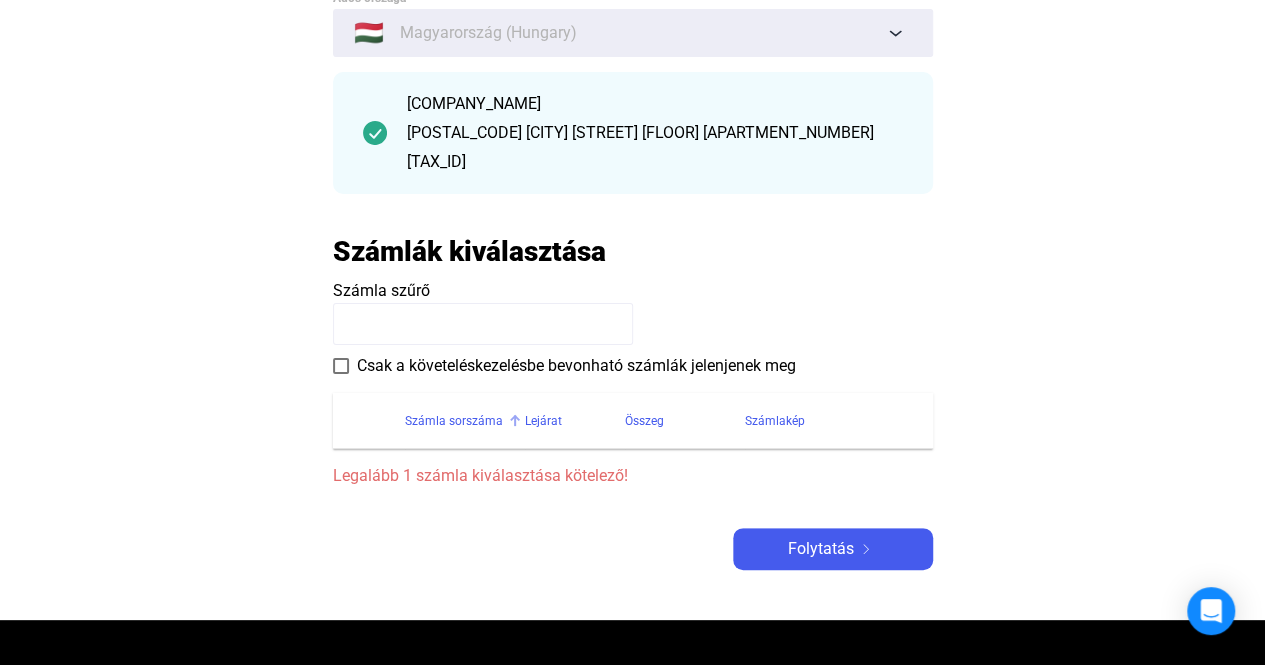 click on "Számla sorszáma" at bounding box center (454, 421) 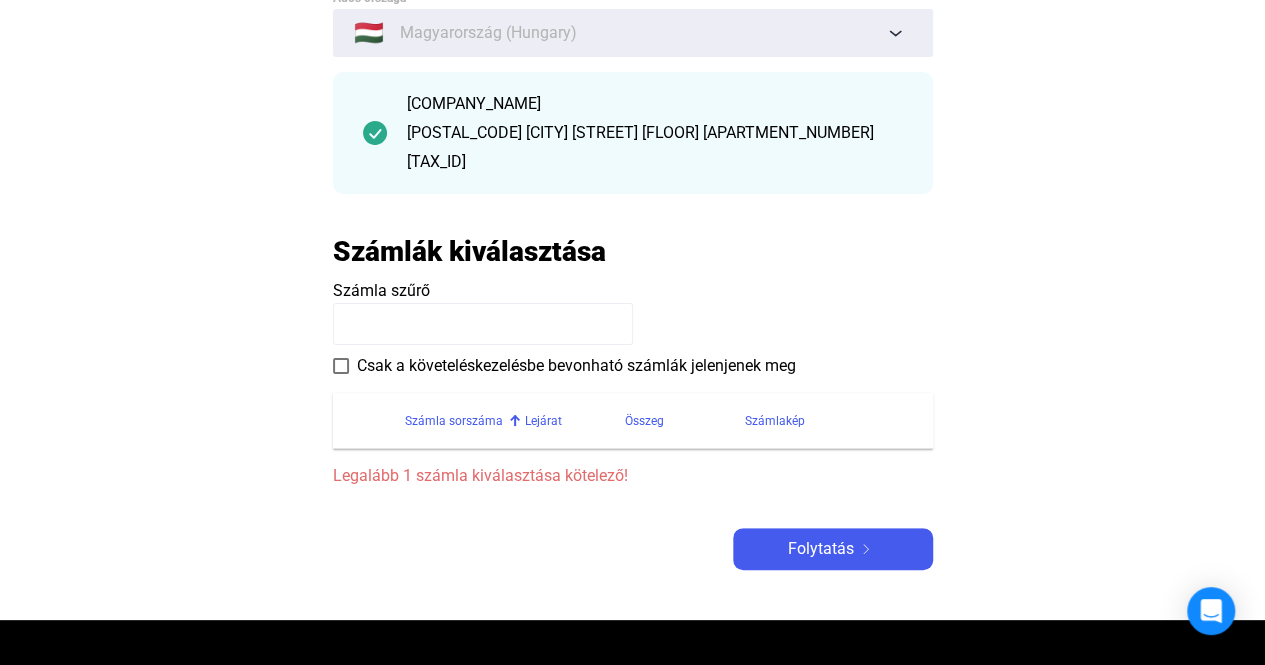 click on "Számla szűrő    Csak a követeléskezelésbe bevonható számlák jelenjenek meg" at bounding box center (633, 328) 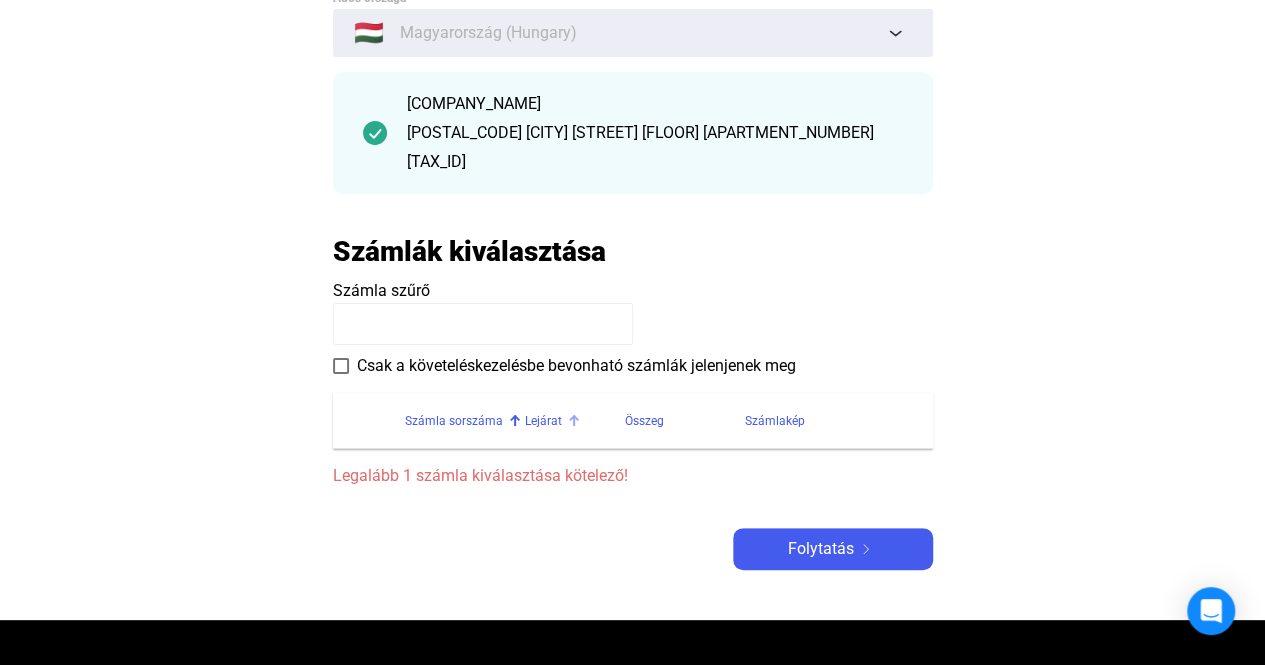 click on "Lejárat" at bounding box center [575, 421] 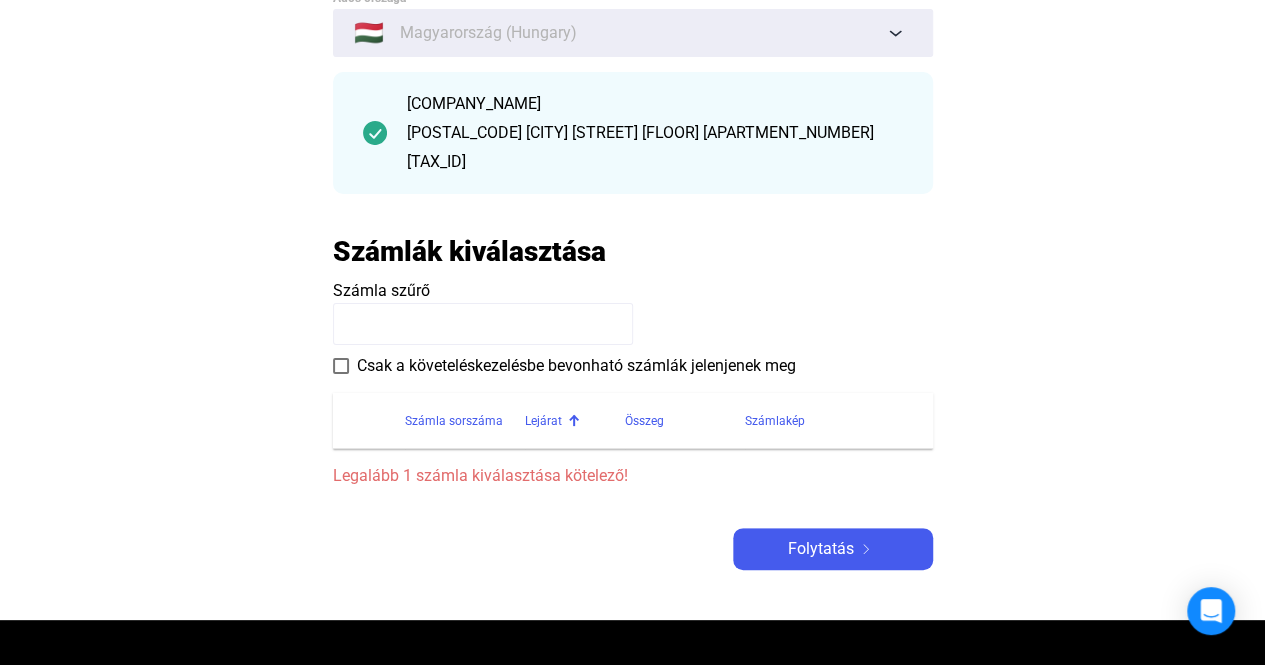 drag, startPoint x: 572, startPoint y: 417, endPoint x: 628, endPoint y: 409, distance: 56.568542 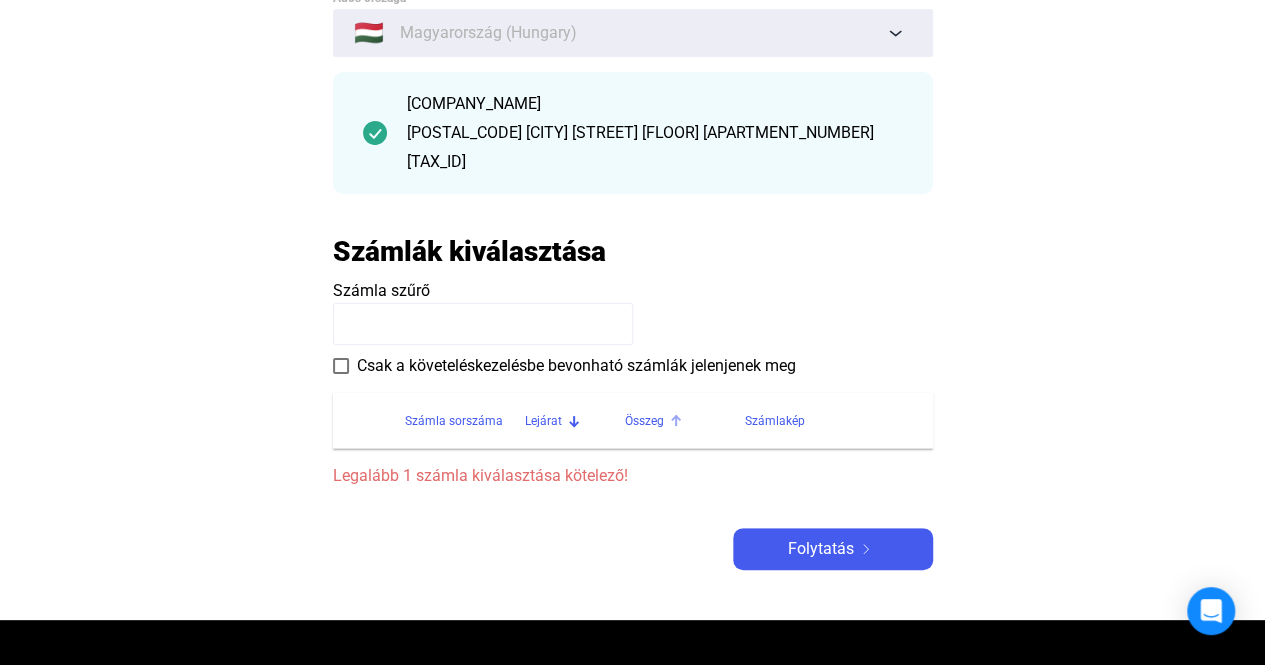 drag, startPoint x: 638, startPoint y: 406, endPoint x: 740, endPoint y: 426, distance: 103.94229 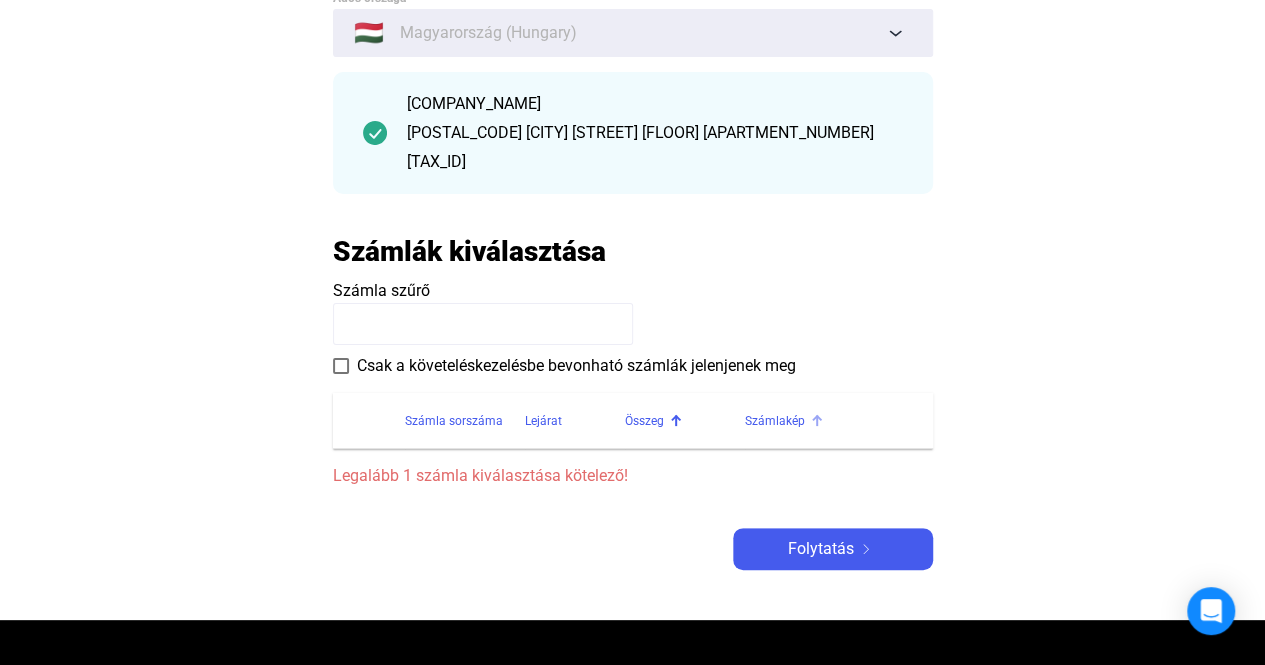 click on "Számlakép" at bounding box center (775, 421) 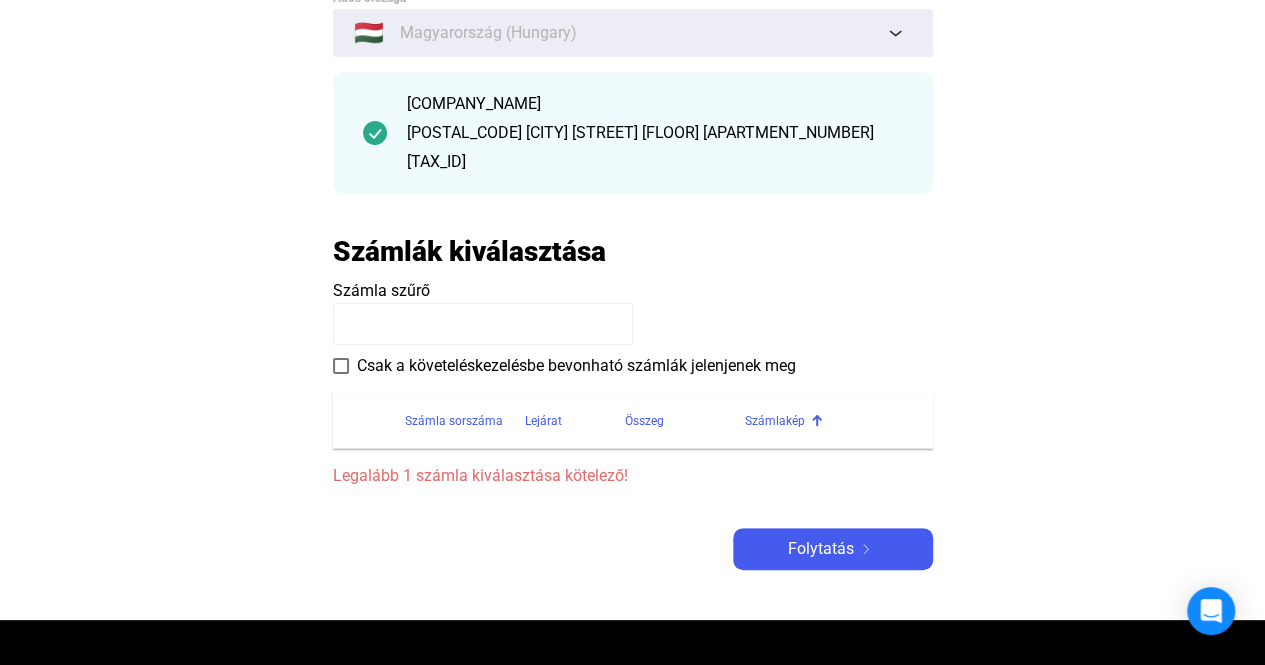 drag, startPoint x: 384, startPoint y: 425, endPoint x: 381, endPoint y: 440, distance: 15.297058 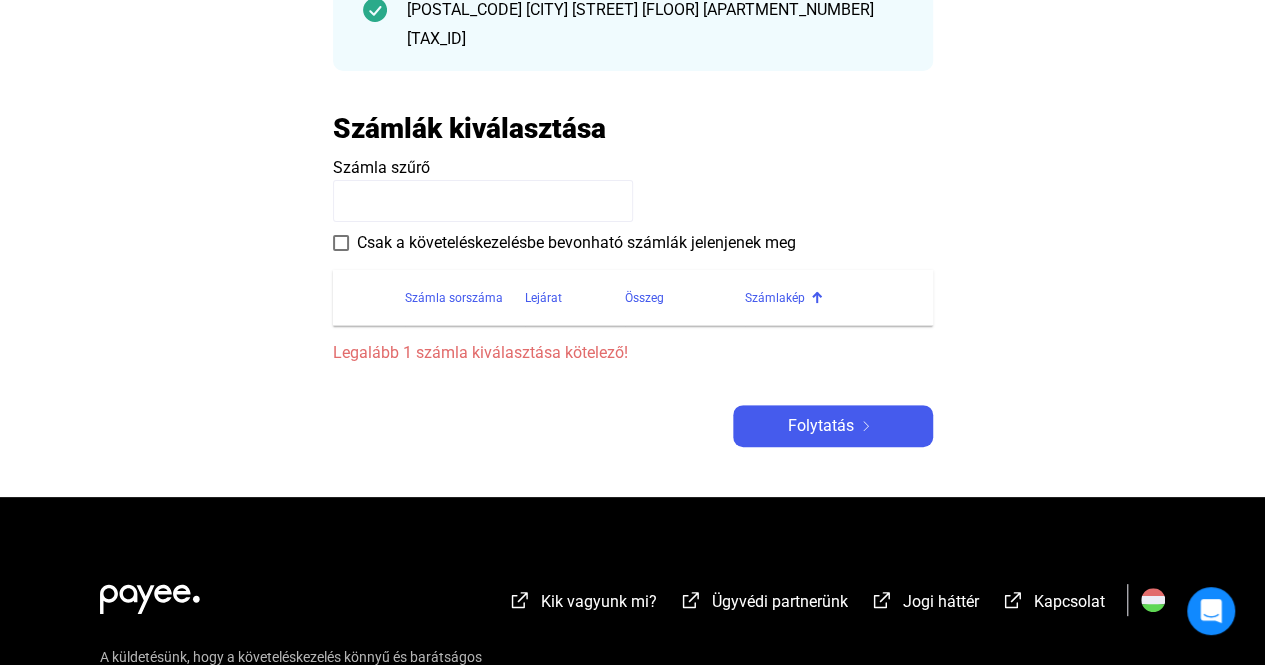 scroll, scrollTop: 250, scrollLeft: 0, axis: vertical 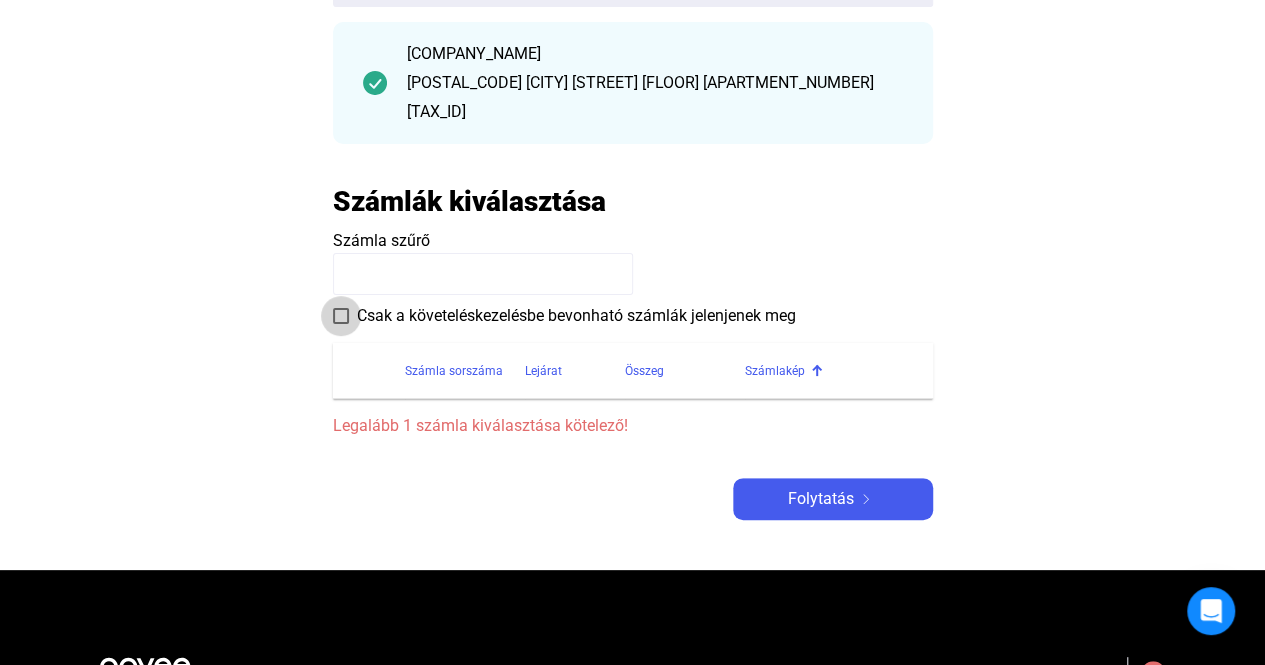 drag, startPoint x: 344, startPoint y: 319, endPoint x: 417, endPoint y: 353, distance: 80.529495 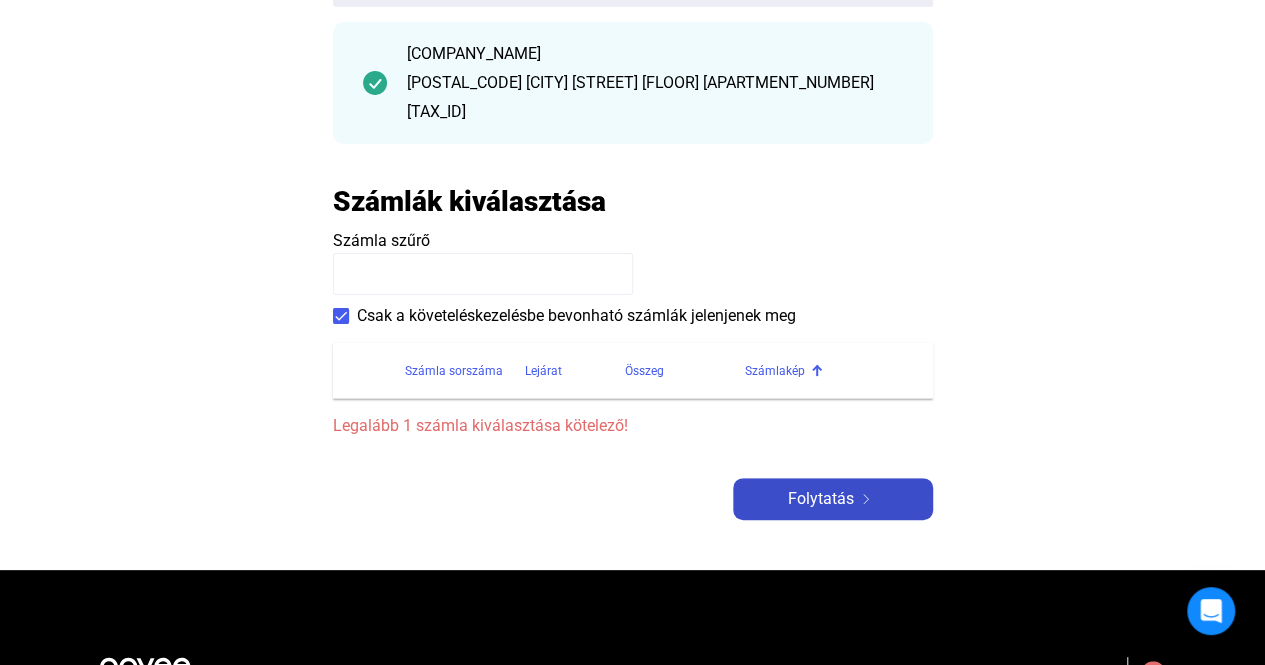 click on "Folytatás" at bounding box center [833, 499] 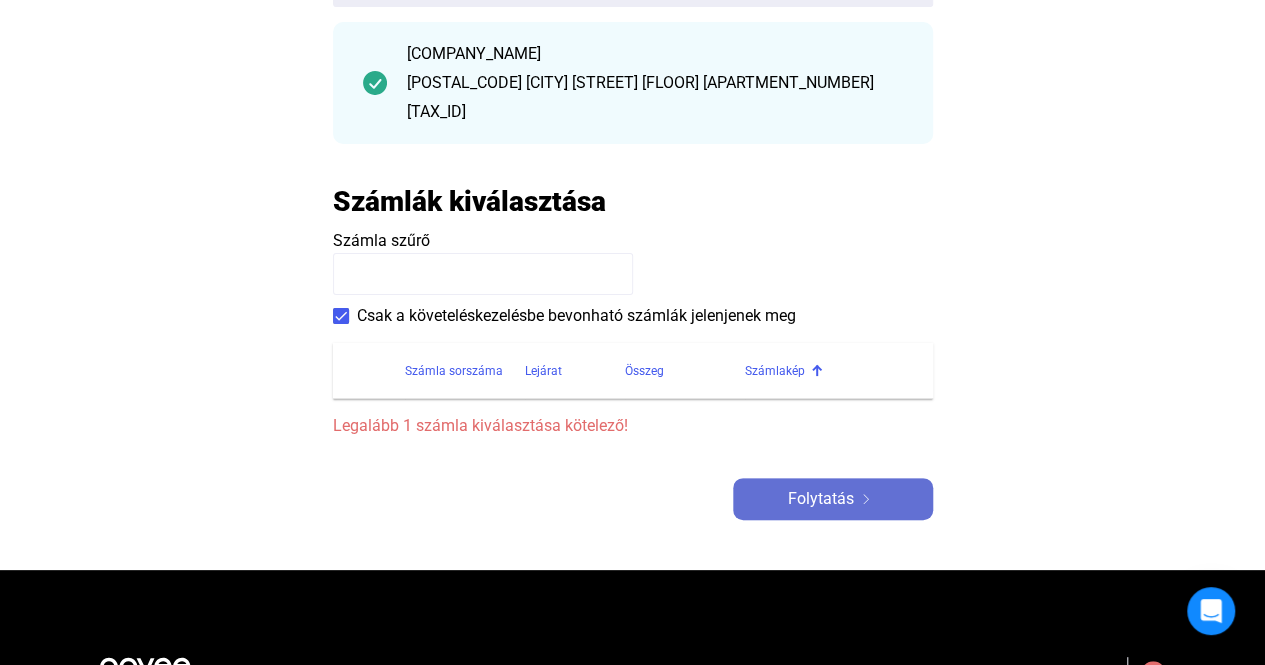 click on "Folytatás" at bounding box center [833, 499] 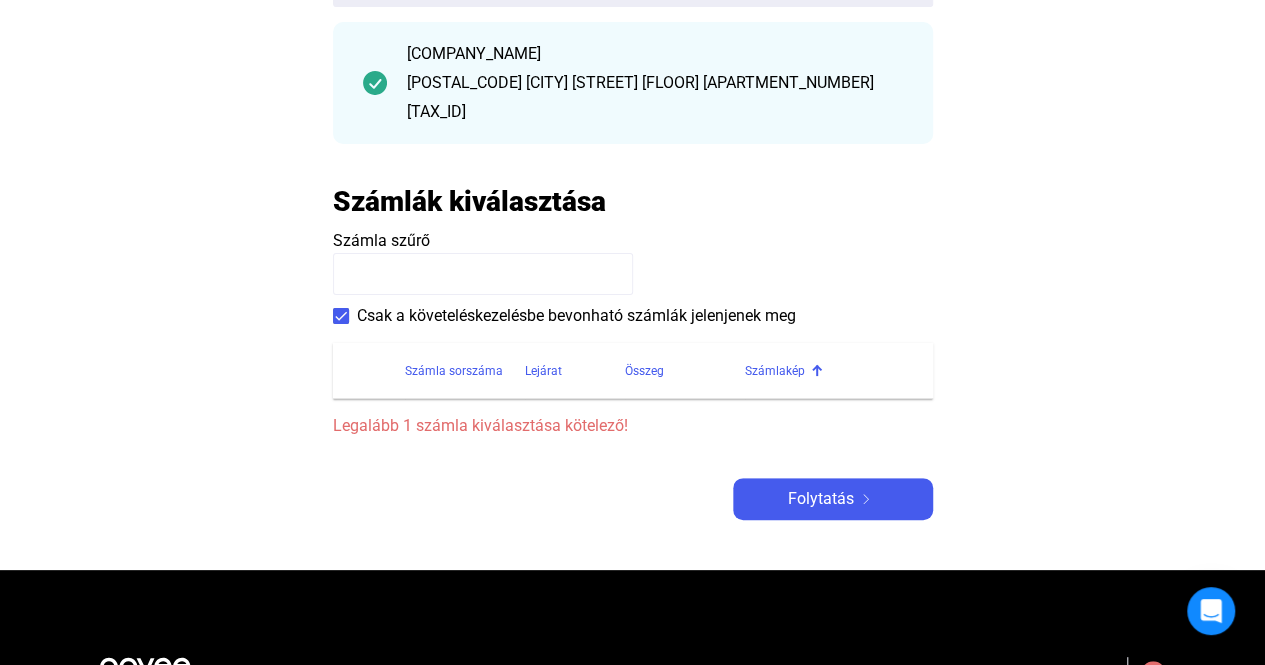 click at bounding box center (483, 274) 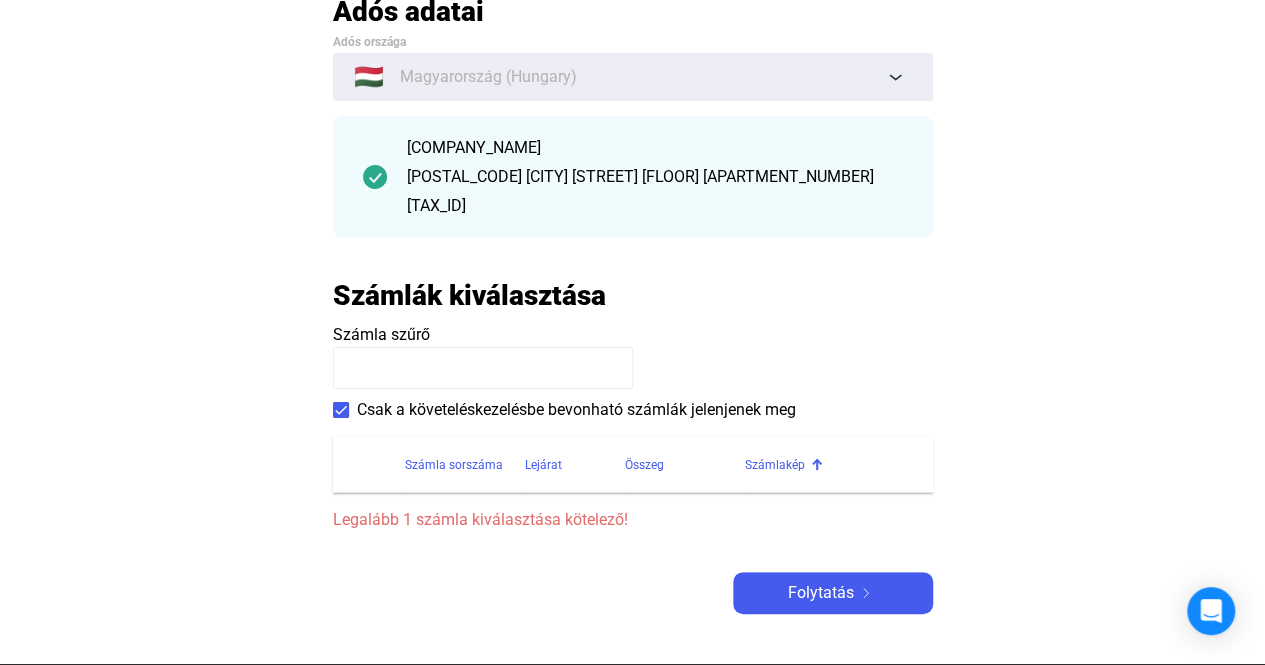 scroll, scrollTop: 150, scrollLeft: 0, axis: vertical 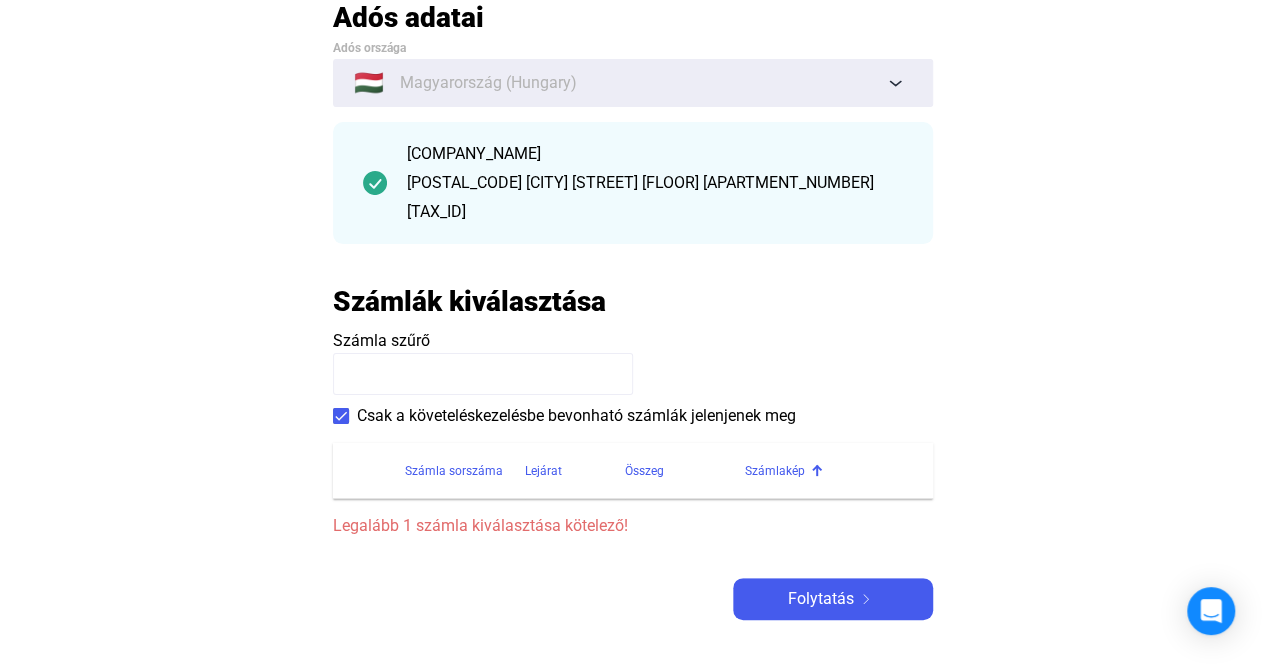 click at bounding box center [375, 183] 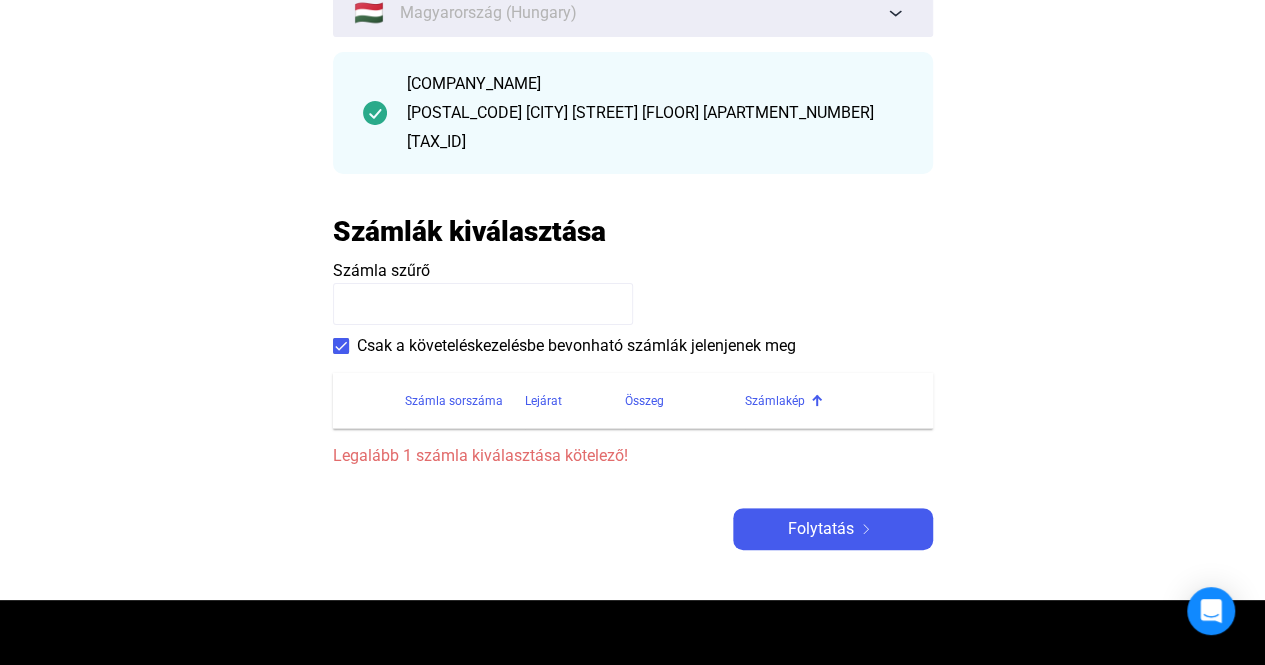 scroll, scrollTop: 350, scrollLeft: 0, axis: vertical 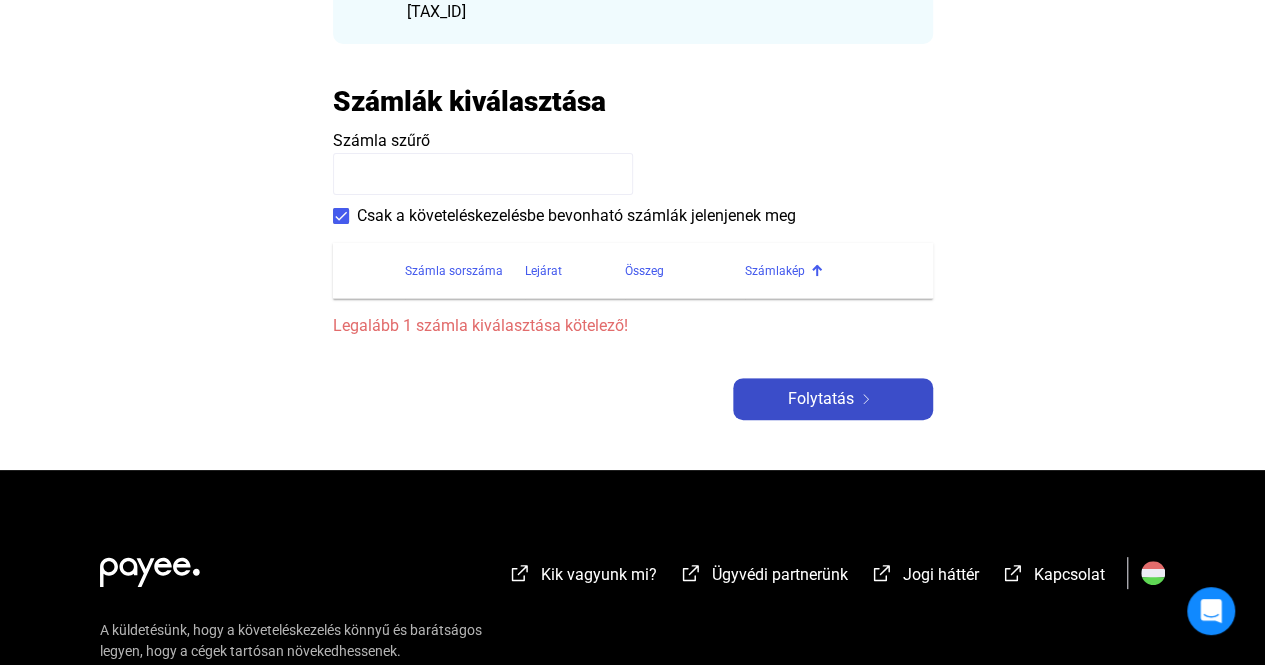 click on "Folytatás" at bounding box center [833, 399] 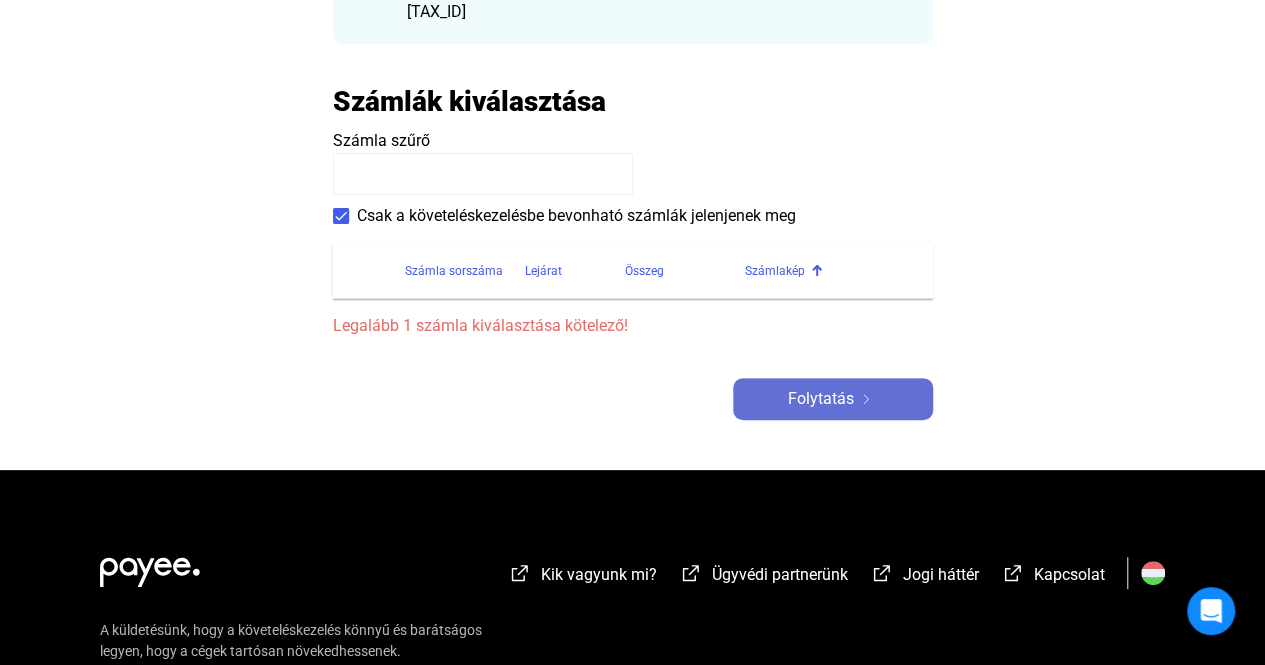 click on "Folytatás" at bounding box center (833, 399) 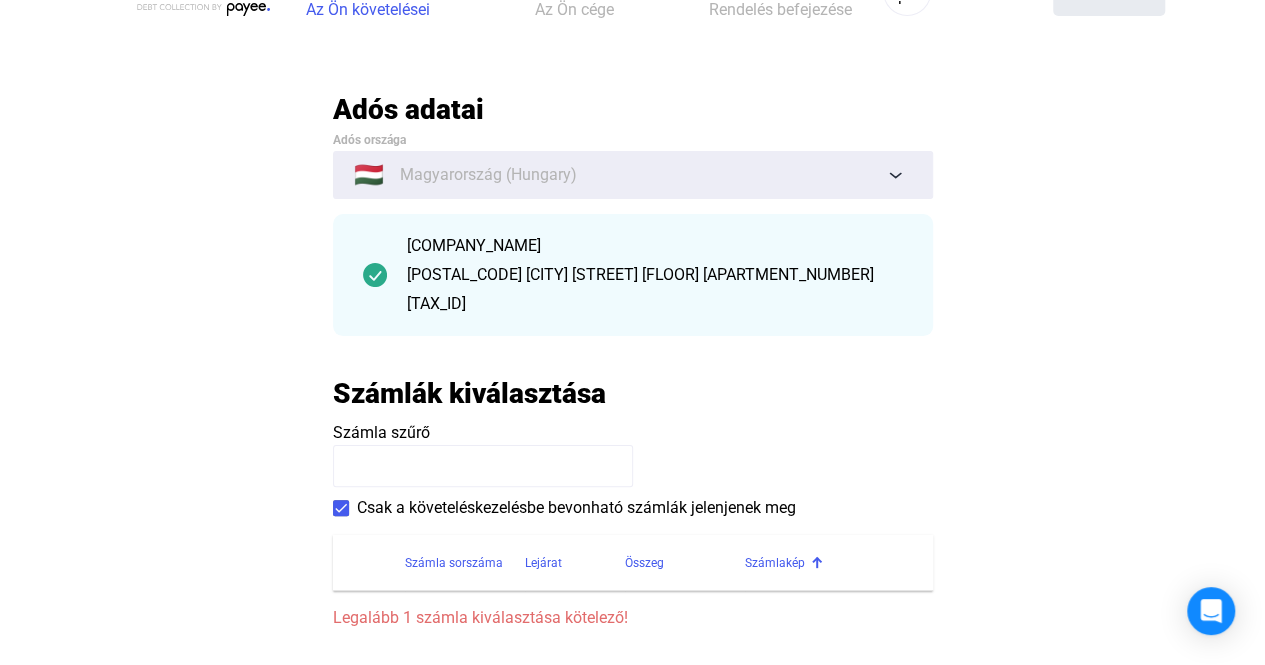 scroll, scrollTop: 0, scrollLeft: 0, axis: both 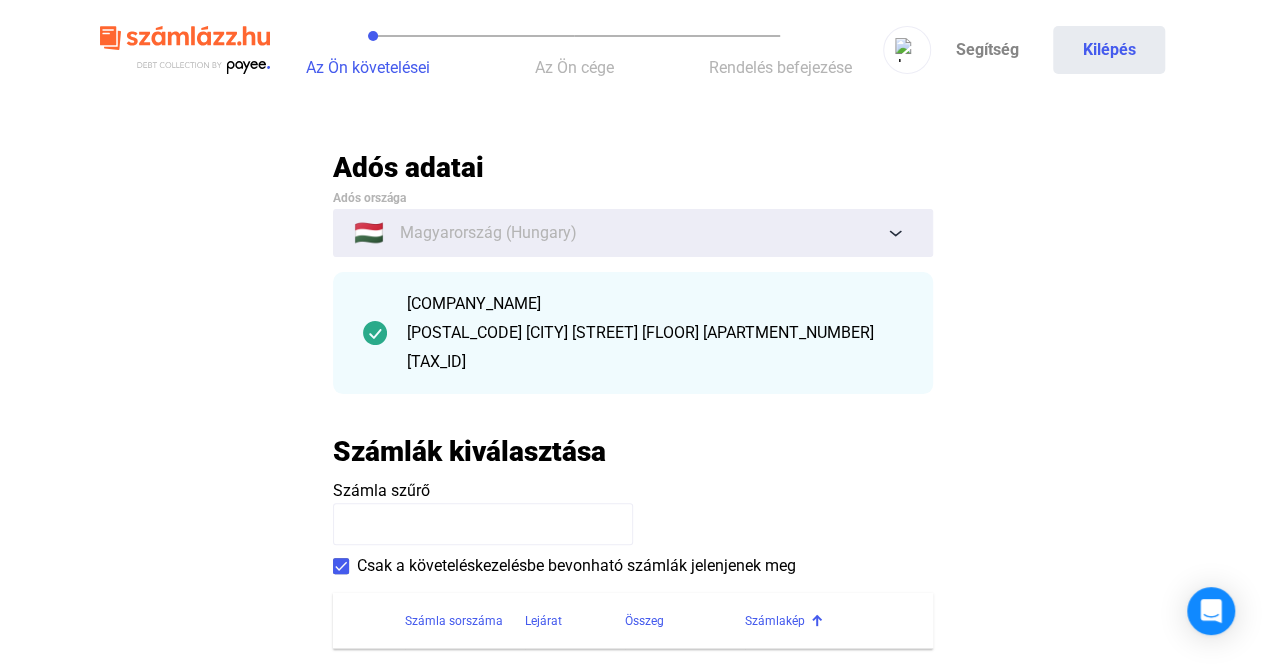 click on "[COMPANY_NAME] [POSTAL_CODE] [CITY] [STREET] [FLOOR] [APARTMENT_NUMBER] [TAX_ID]" at bounding box center (655, 333) 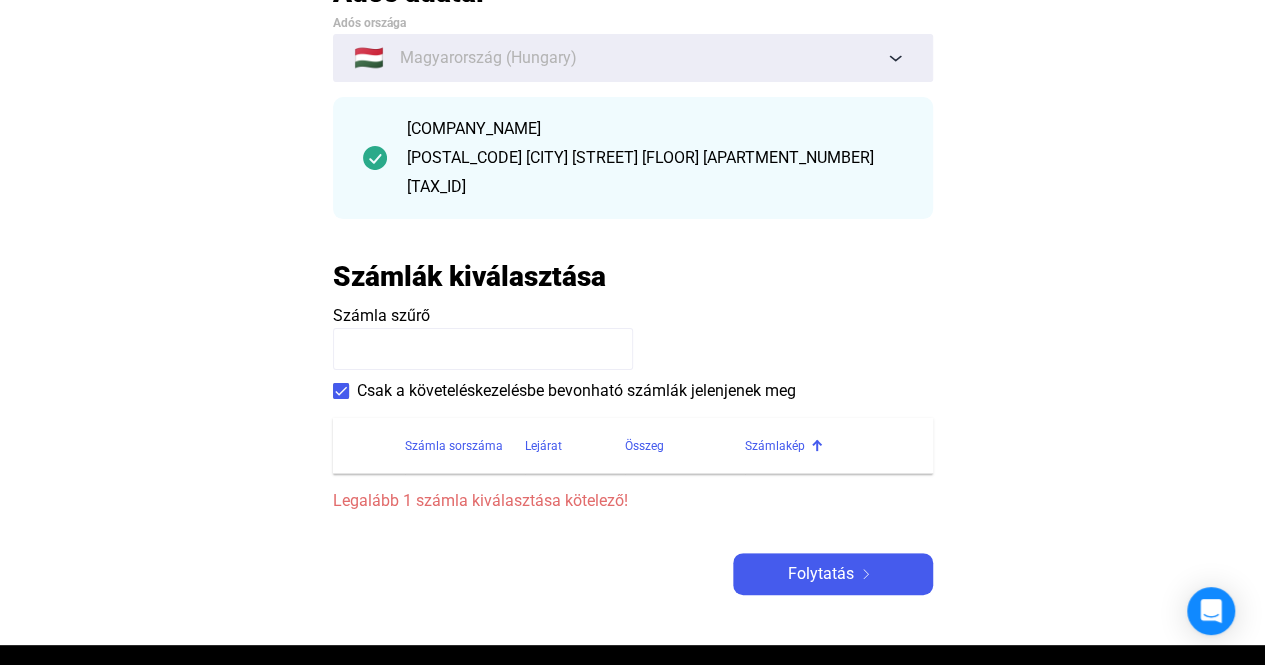 scroll, scrollTop: 500, scrollLeft: 0, axis: vertical 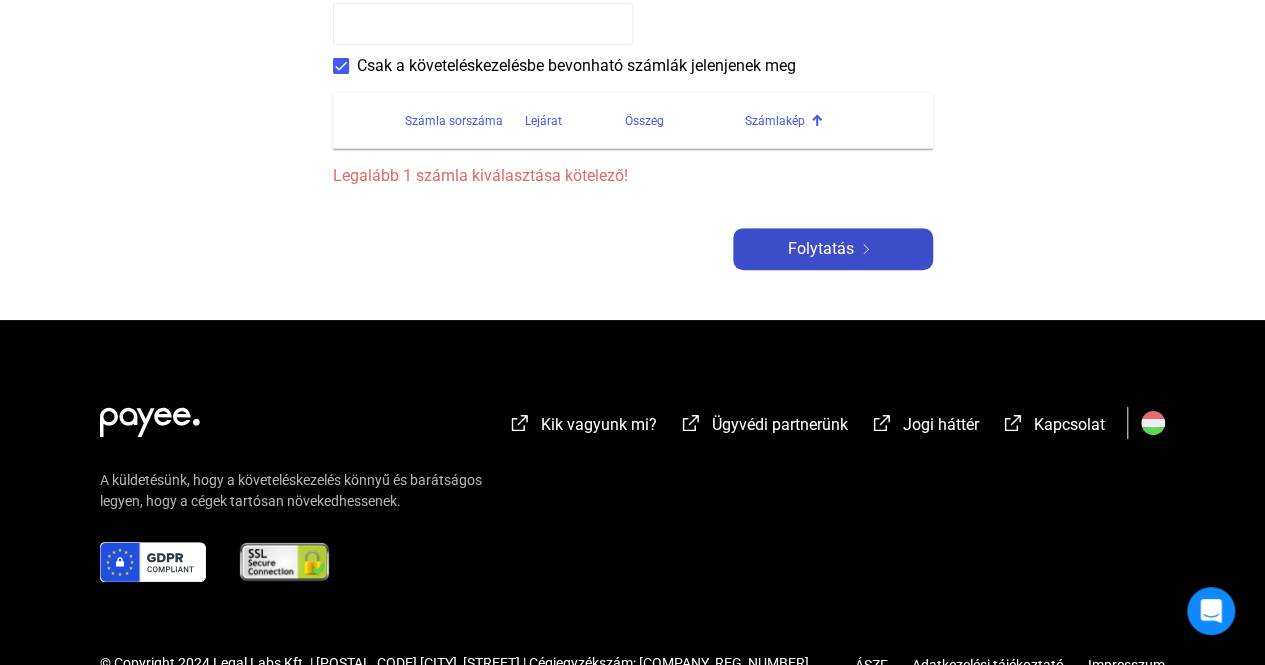 click on "Folytatás" at bounding box center (821, 249) 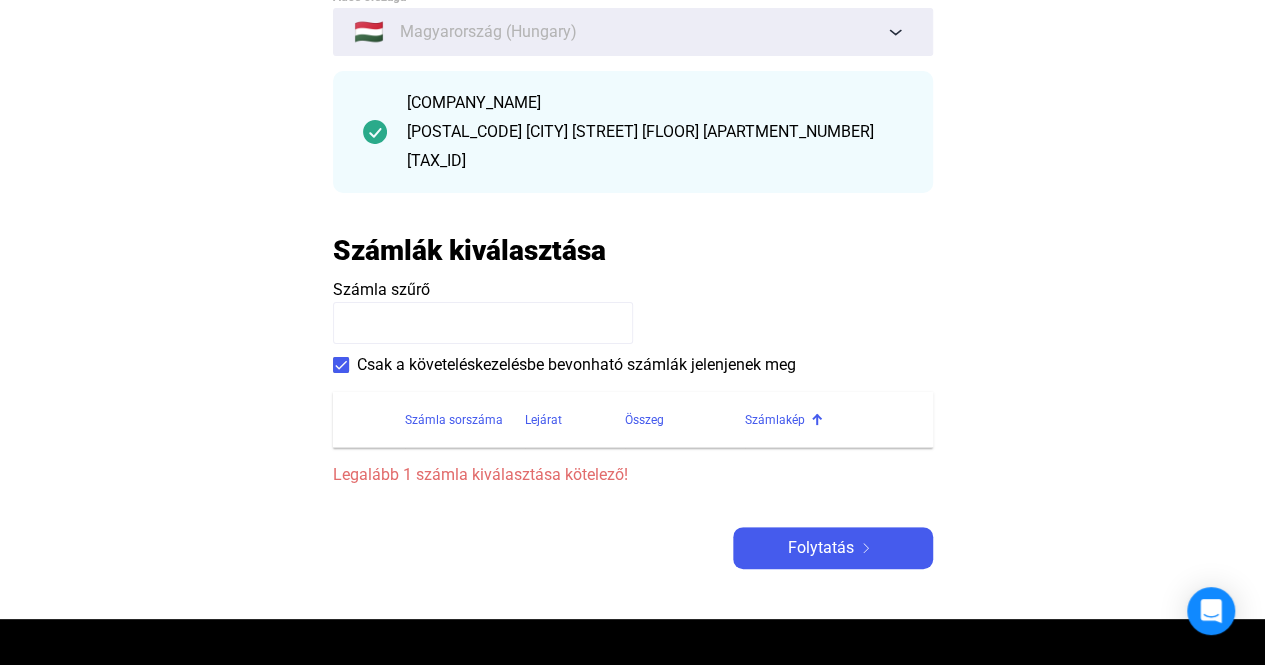 scroll, scrollTop: 200, scrollLeft: 0, axis: vertical 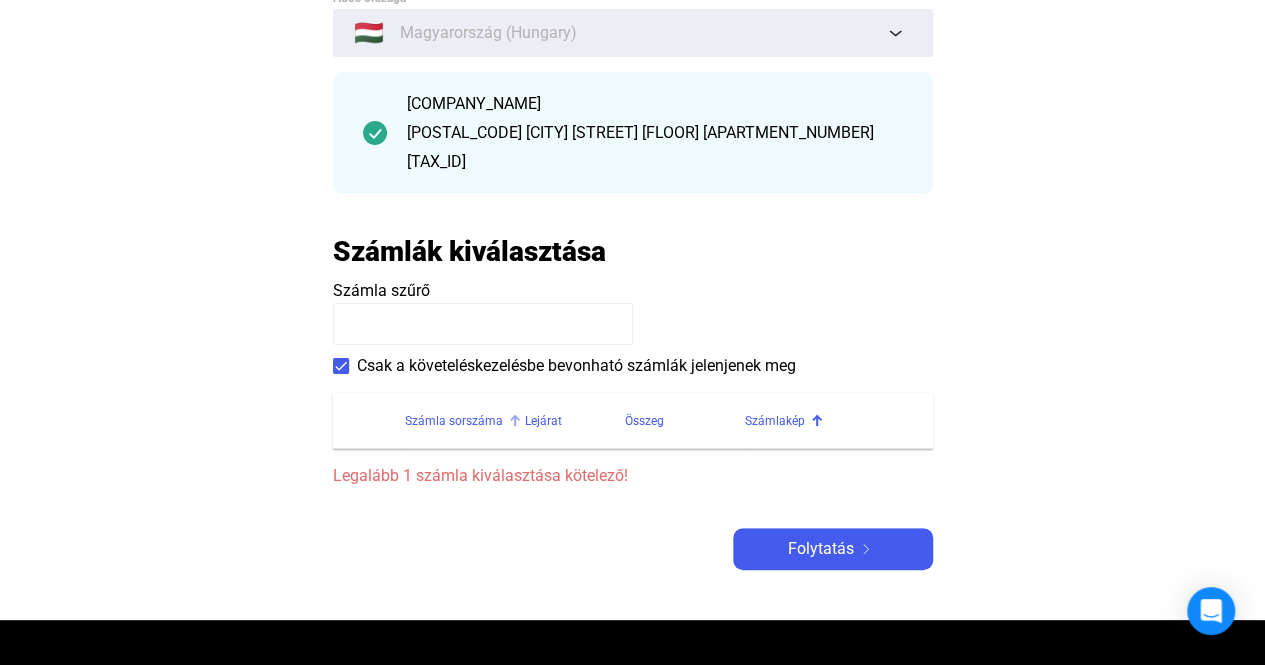 click on "Számla sorszáma" at bounding box center (454, 421) 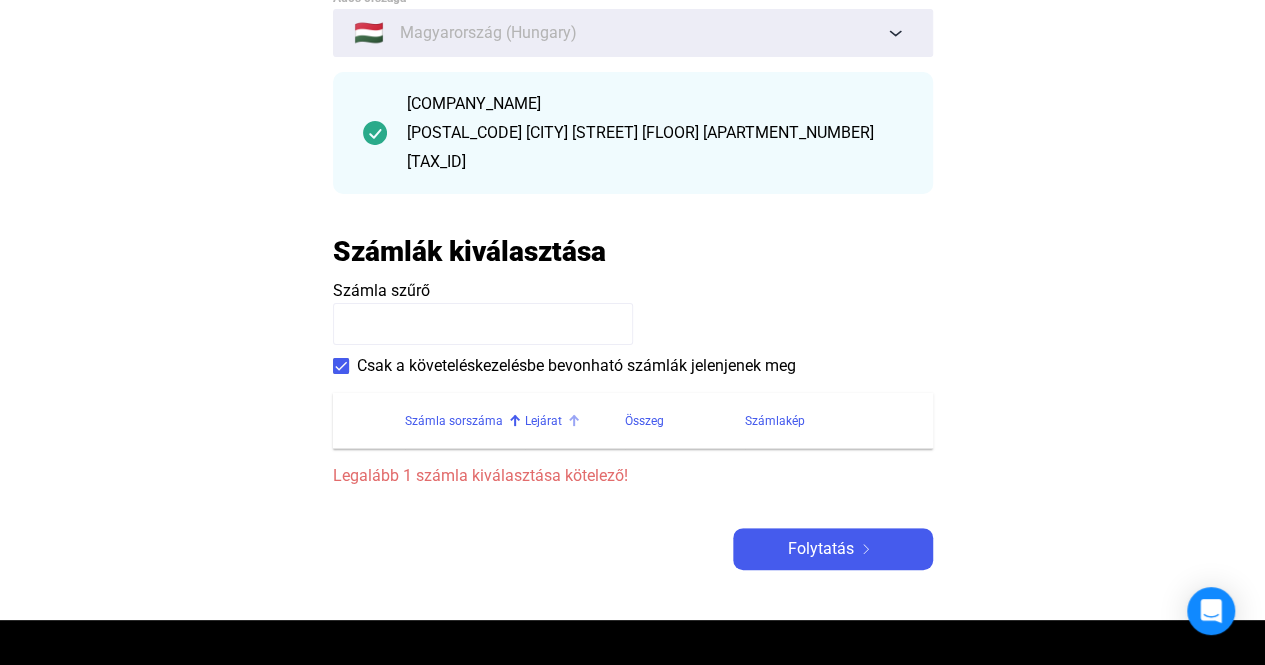 click on "Lejárat" at bounding box center [543, 421] 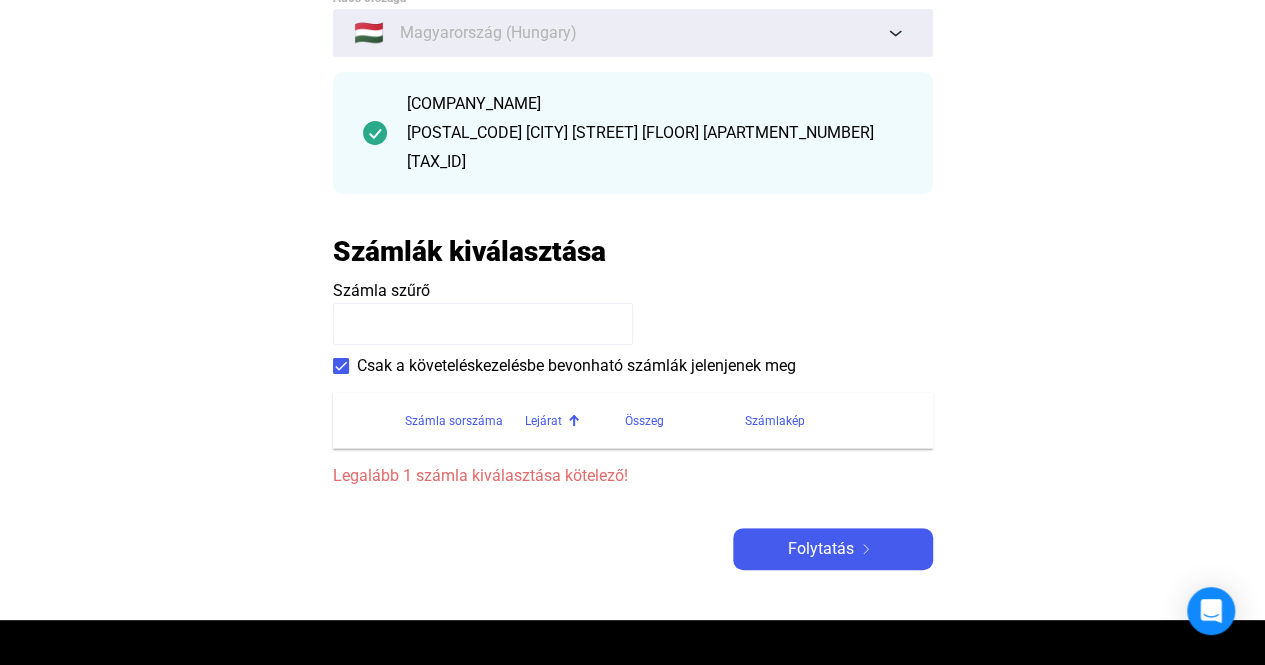 drag, startPoint x: 541, startPoint y: 418, endPoint x: 486, endPoint y: 376, distance: 69.2026 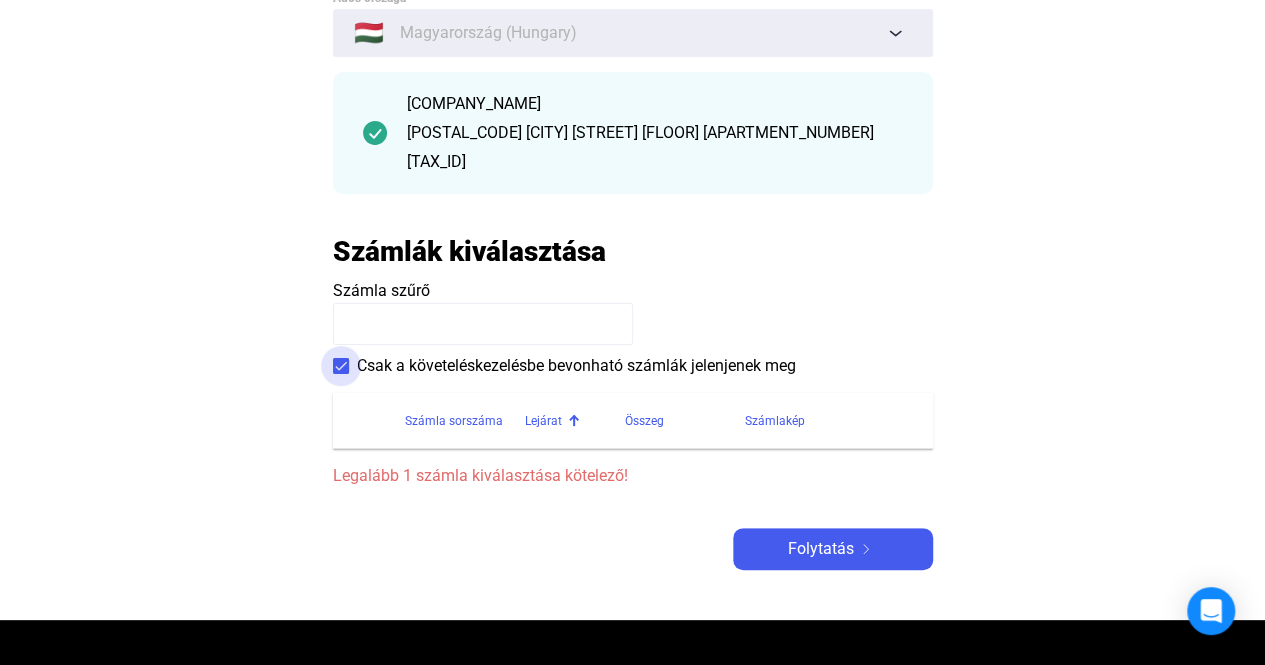 click at bounding box center (341, 366) 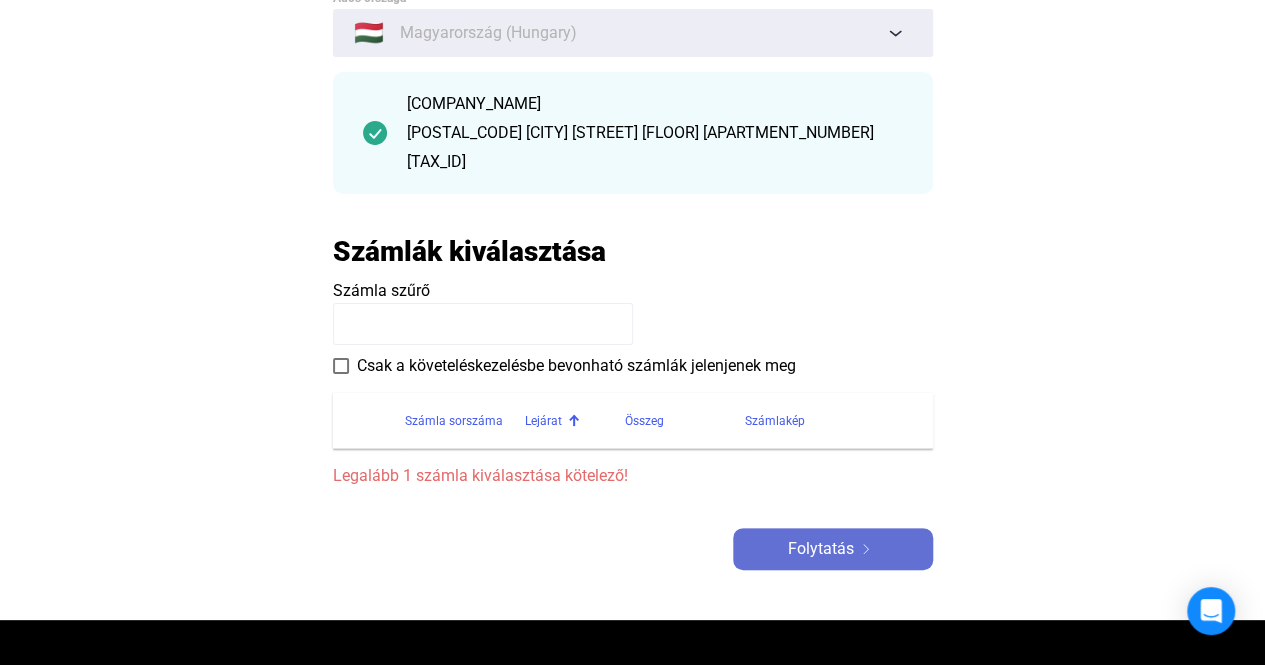 click on "Folytatás" at bounding box center (833, 549) 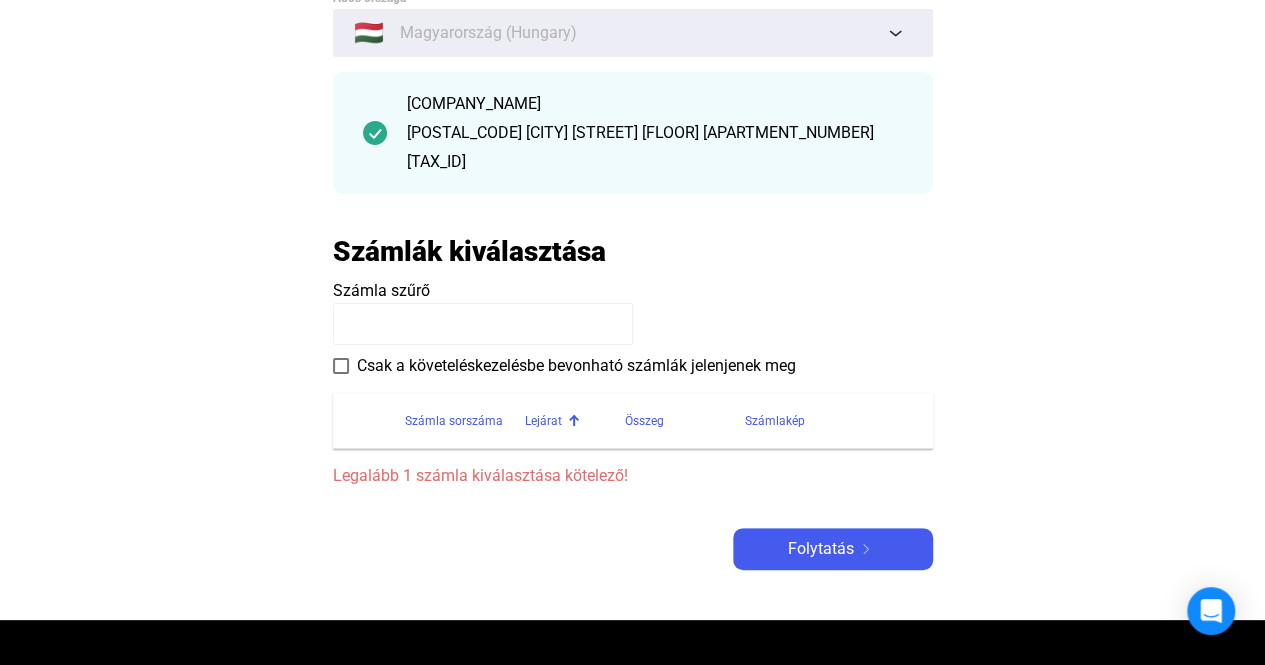 click on "Számlakép" at bounding box center (775, 421) 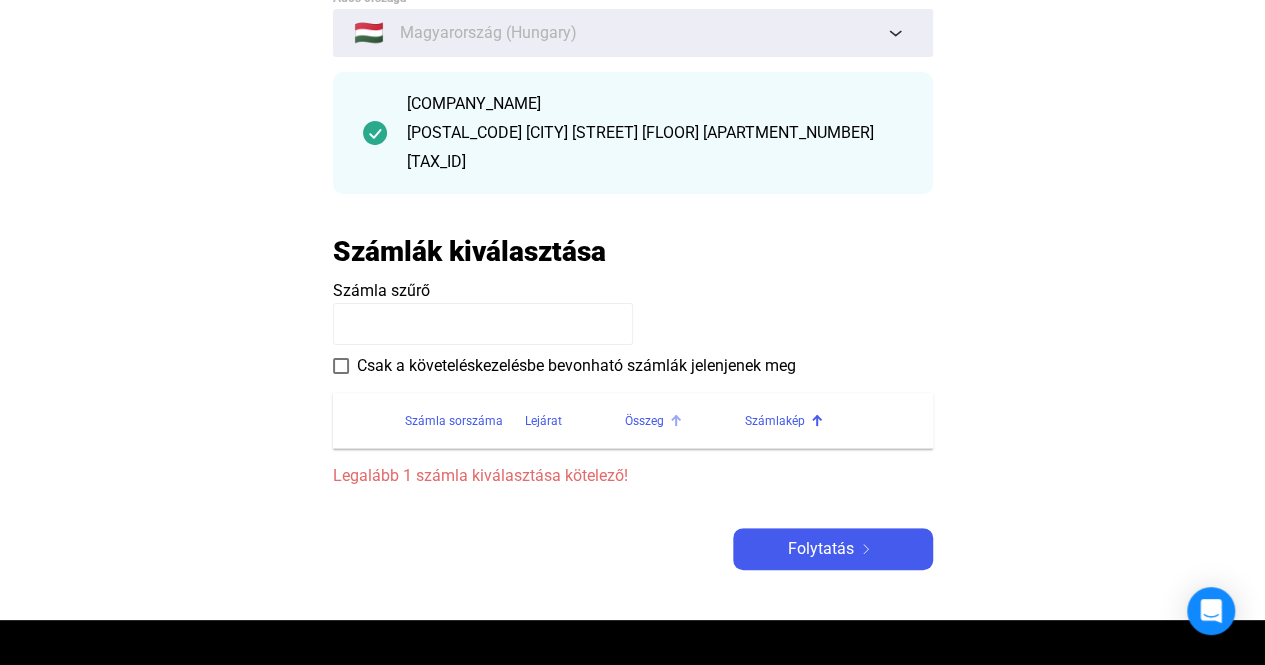 drag, startPoint x: 664, startPoint y: 411, endPoint x: 633, endPoint y: 423, distance: 33.24154 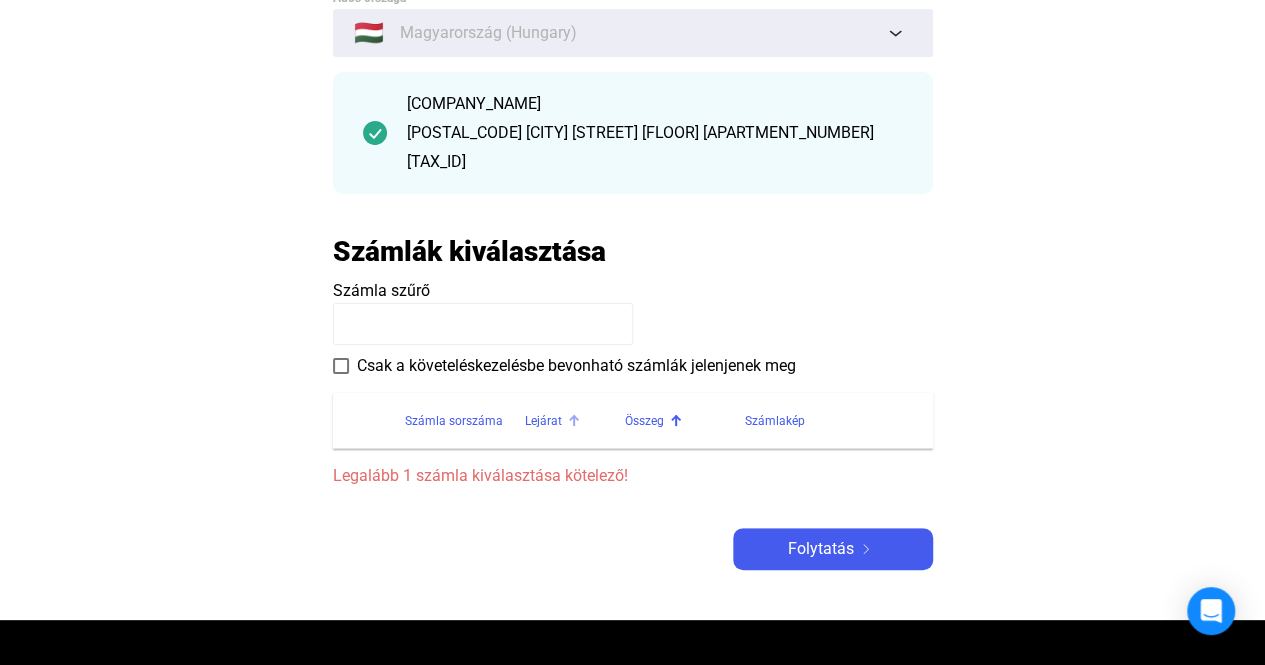 click on "Lejárat" at bounding box center [543, 421] 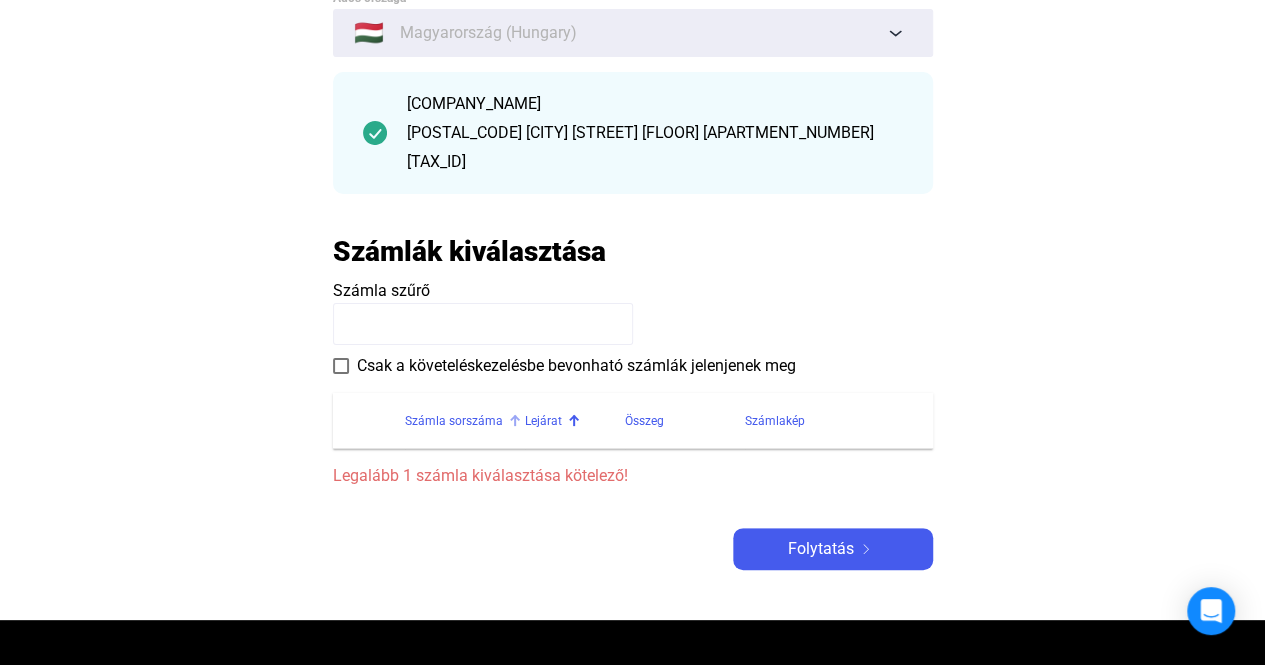 click on "Számla sorszáma" at bounding box center (465, 421) 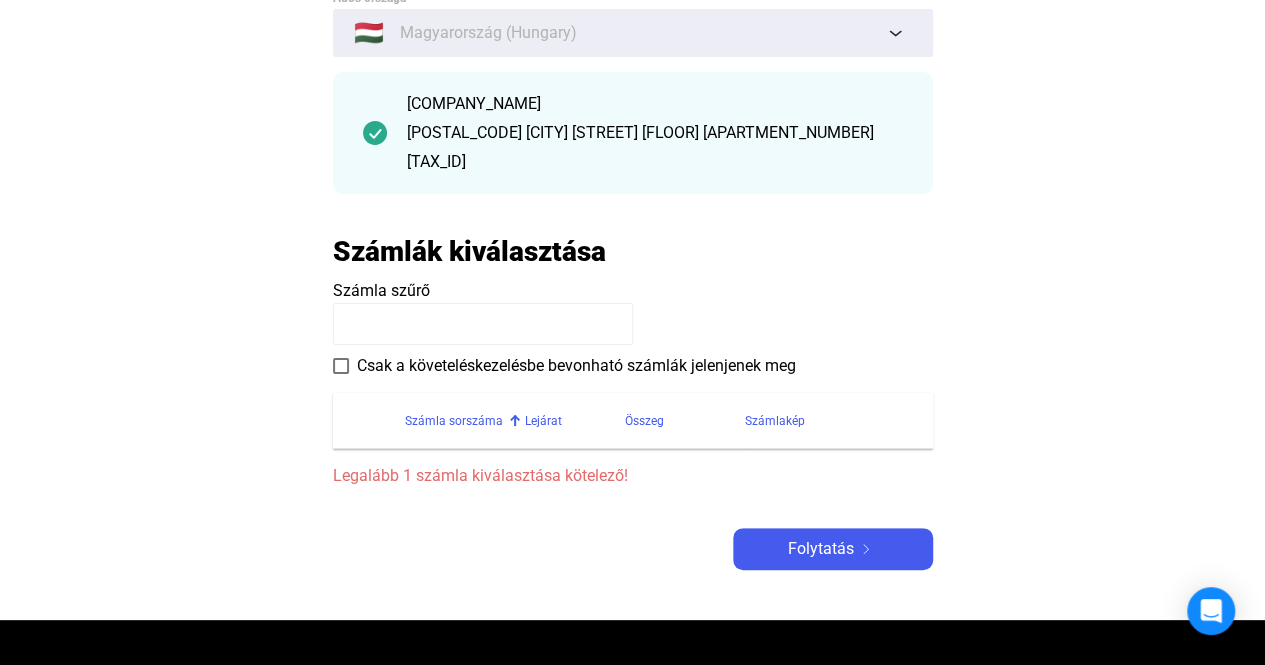 click at bounding box center [483, 324] 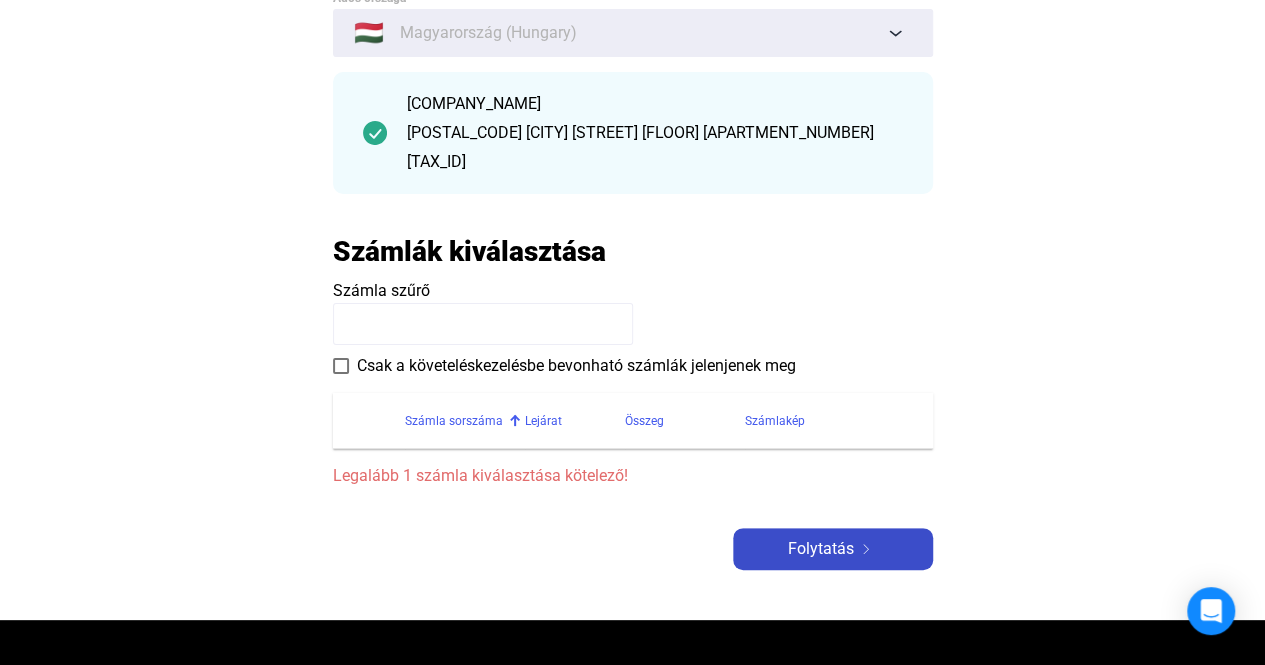 drag, startPoint x: 253, startPoint y: 193, endPoint x: 768, endPoint y: 565, distance: 635.3023 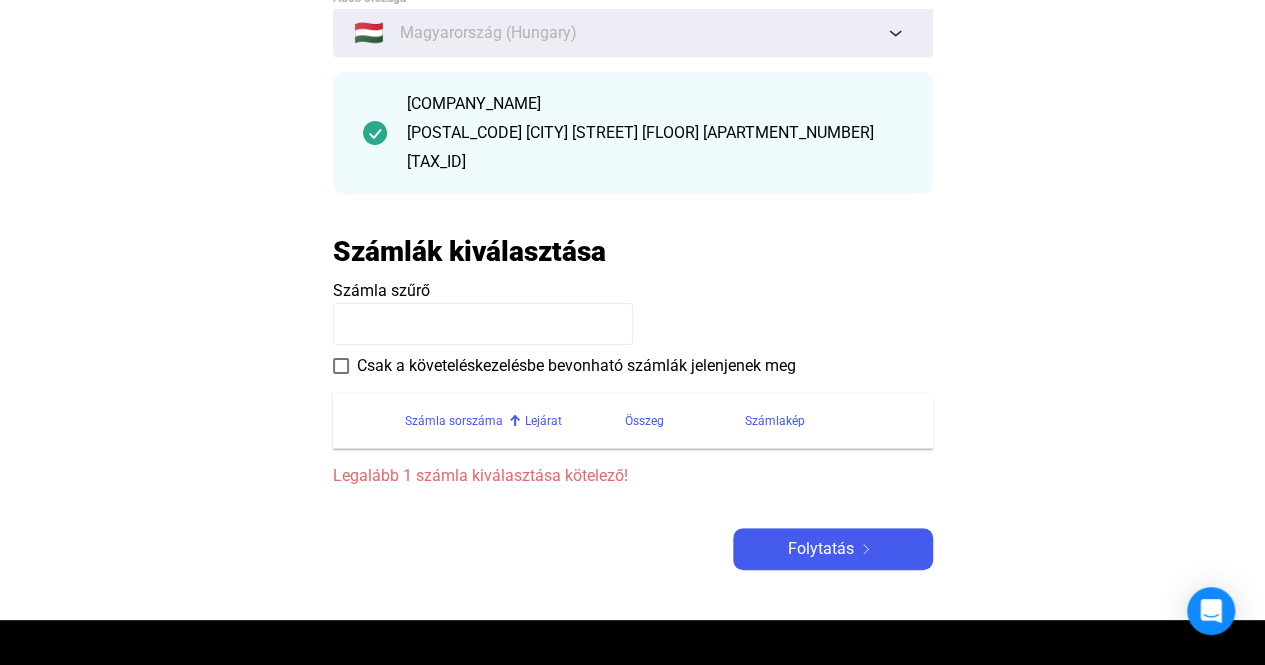 click on "Automatikusan mentve
Adós adatai Adós országa 🇭🇺 Magyarország (Hungary) [COMPANY_NAME] [POSTAL_CODE] [CITY] [STREET] [FLOOR] [APARTMENT_NUMBER] [TAX_ID]  Számlák kiválasztása Számla szűrő    Csak a követeléskezelésbe bevonható számlák jelenjenek meg   Számla sorszáma   Lejárat   Összeg   Számlakép   Legalább 1 számla kiválasztása kötelező!  Folytatás" at bounding box center (633, 260) 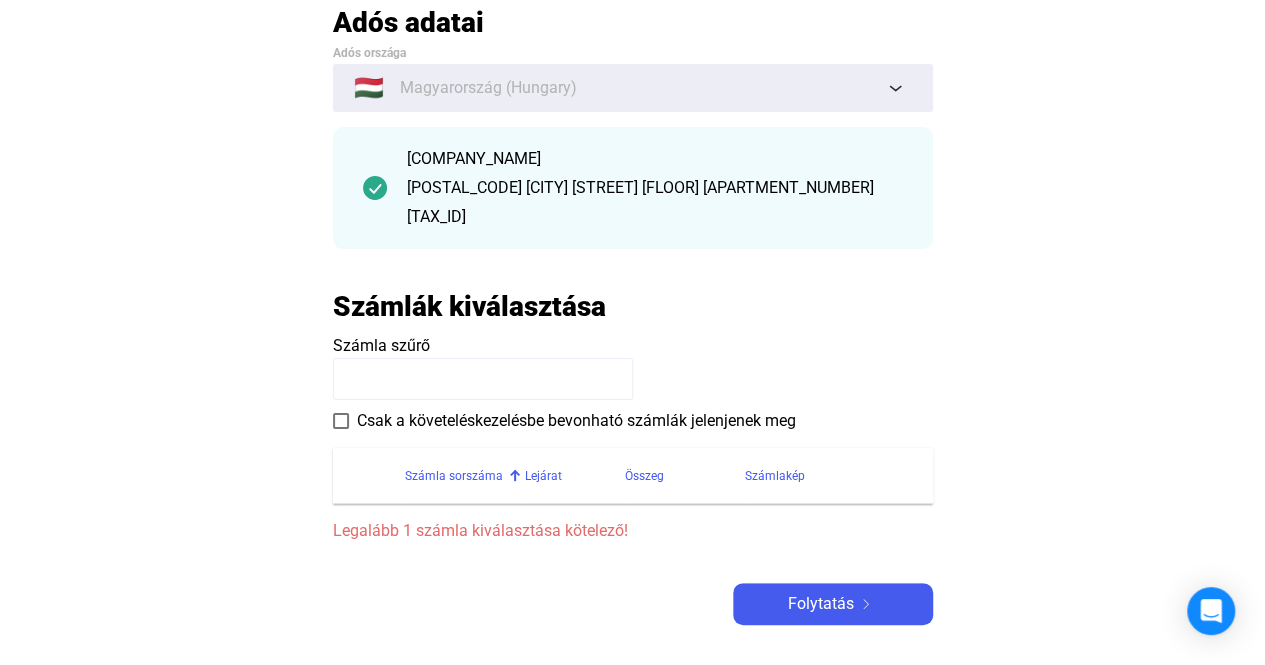 scroll, scrollTop: 300, scrollLeft: 0, axis: vertical 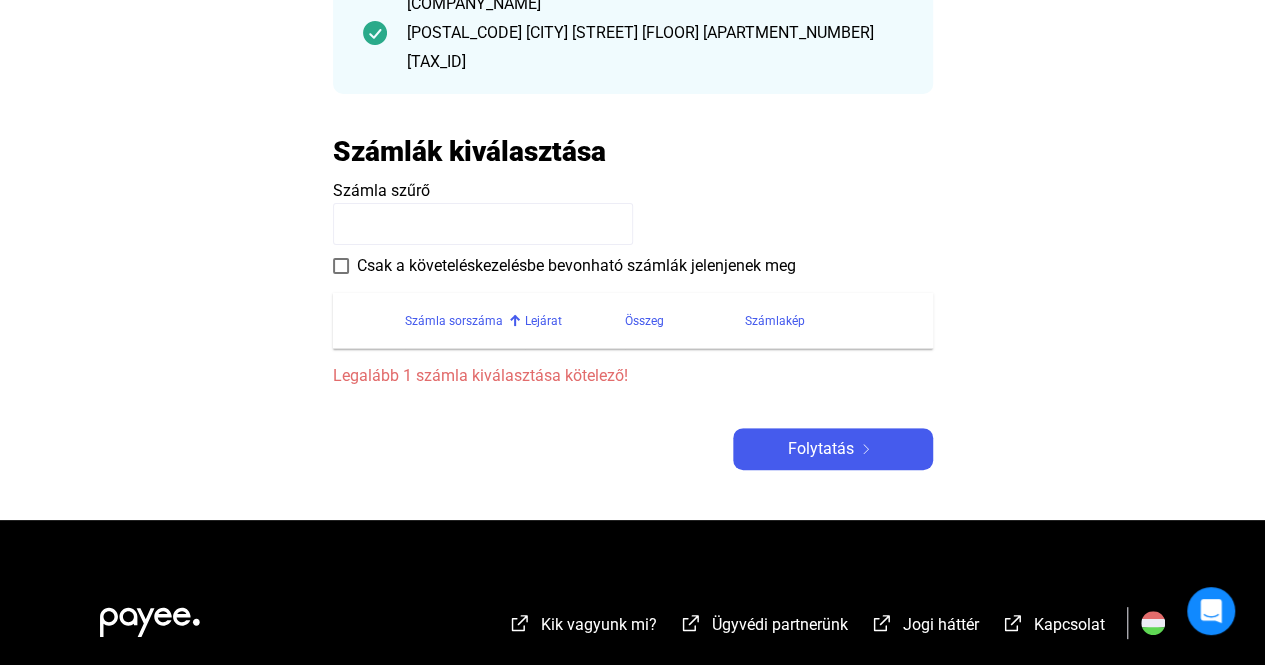 click at bounding box center [483, 224] 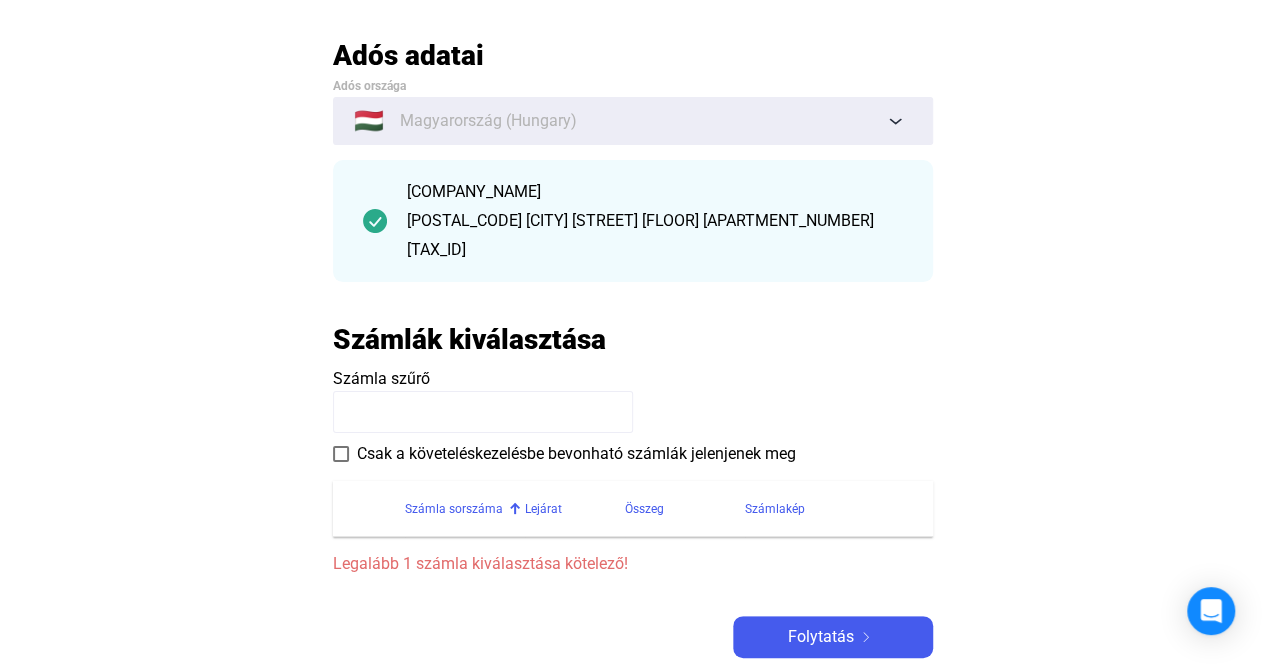 scroll, scrollTop: 100, scrollLeft: 0, axis: vertical 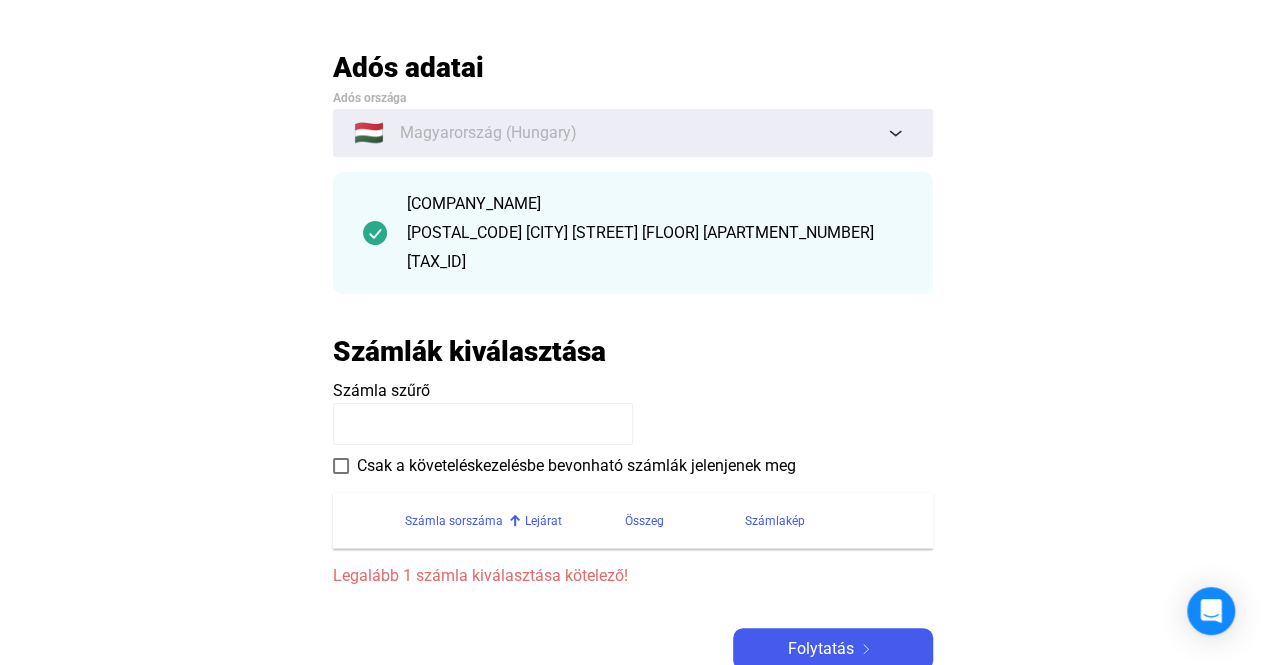 click at bounding box center (483, 424) 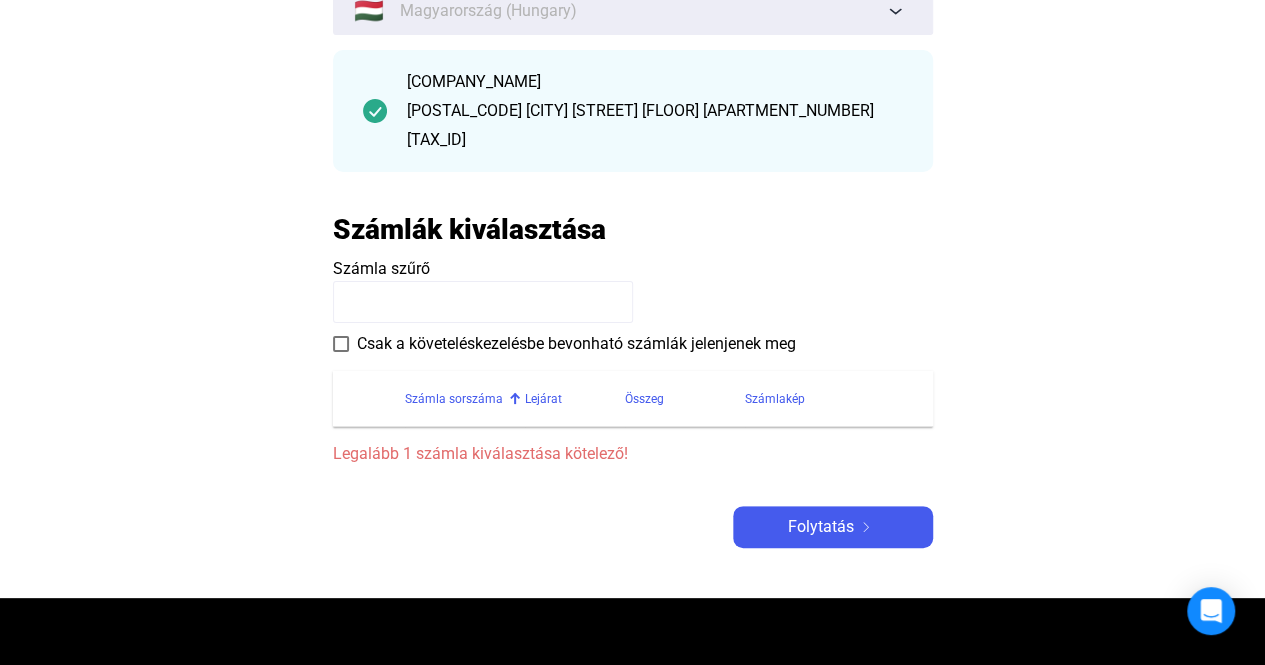 scroll, scrollTop: 400, scrollLeft: 0, axis: vertical 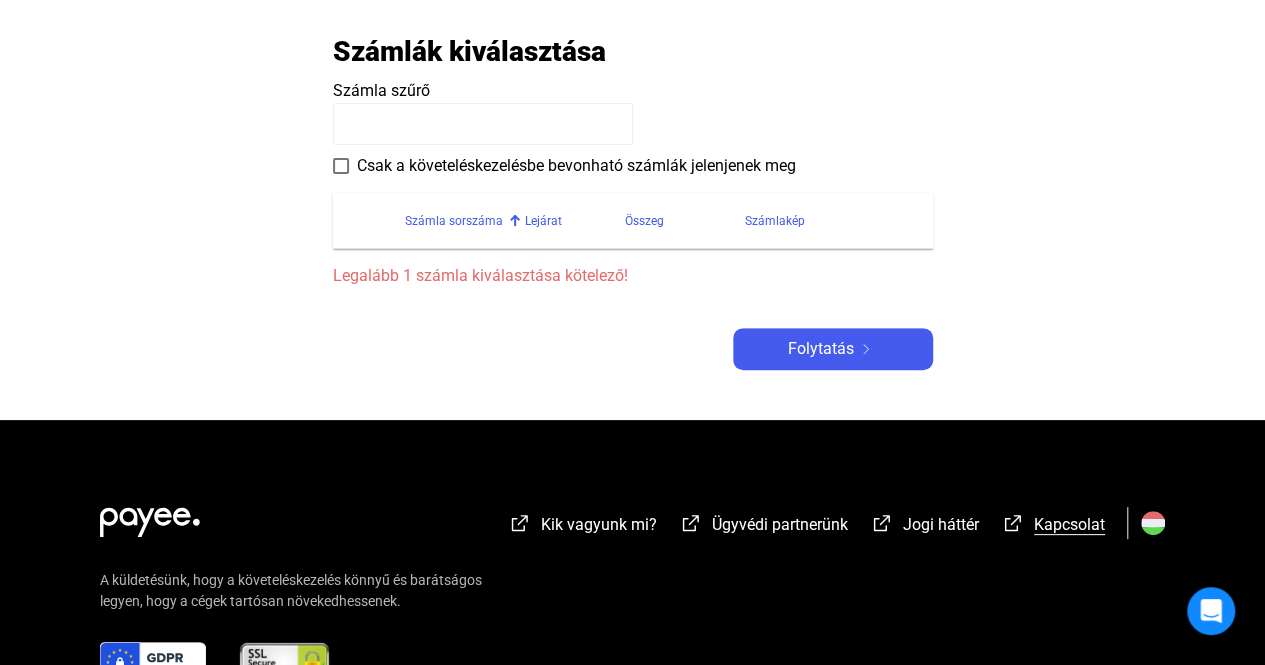 click on "Kapcsolat" at bounding box center (1069, 524) 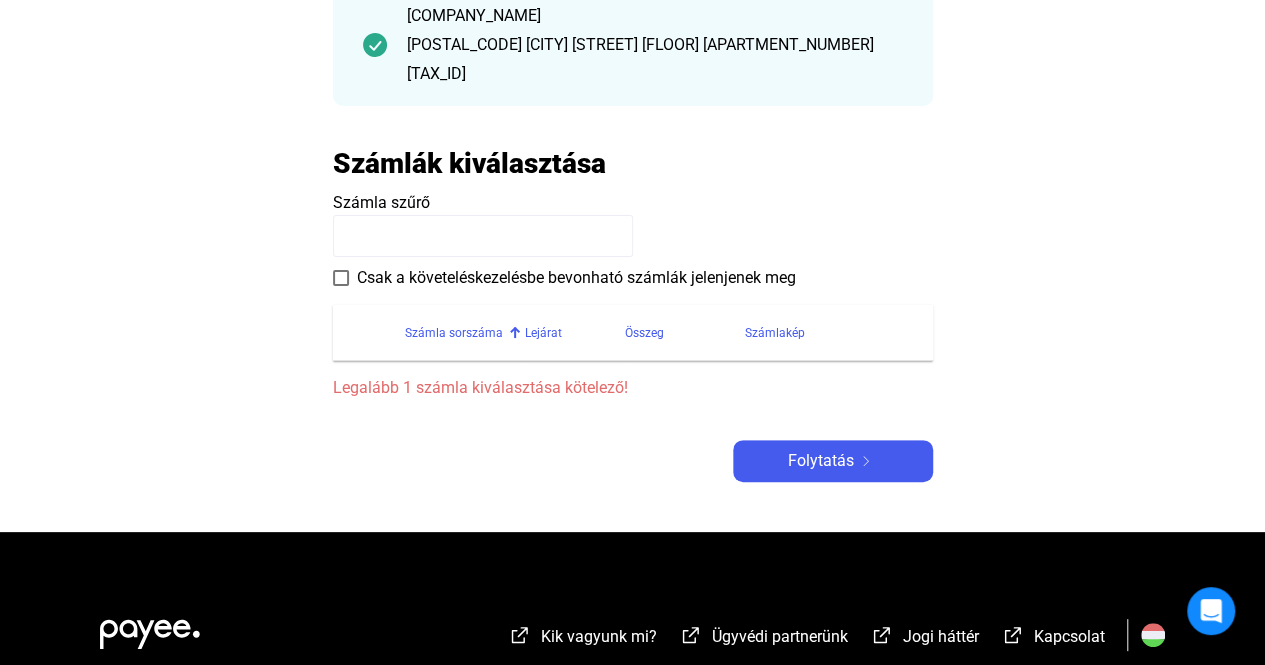 scroll, scrollTop: 100, scrollLeft: 0, axis: vertical 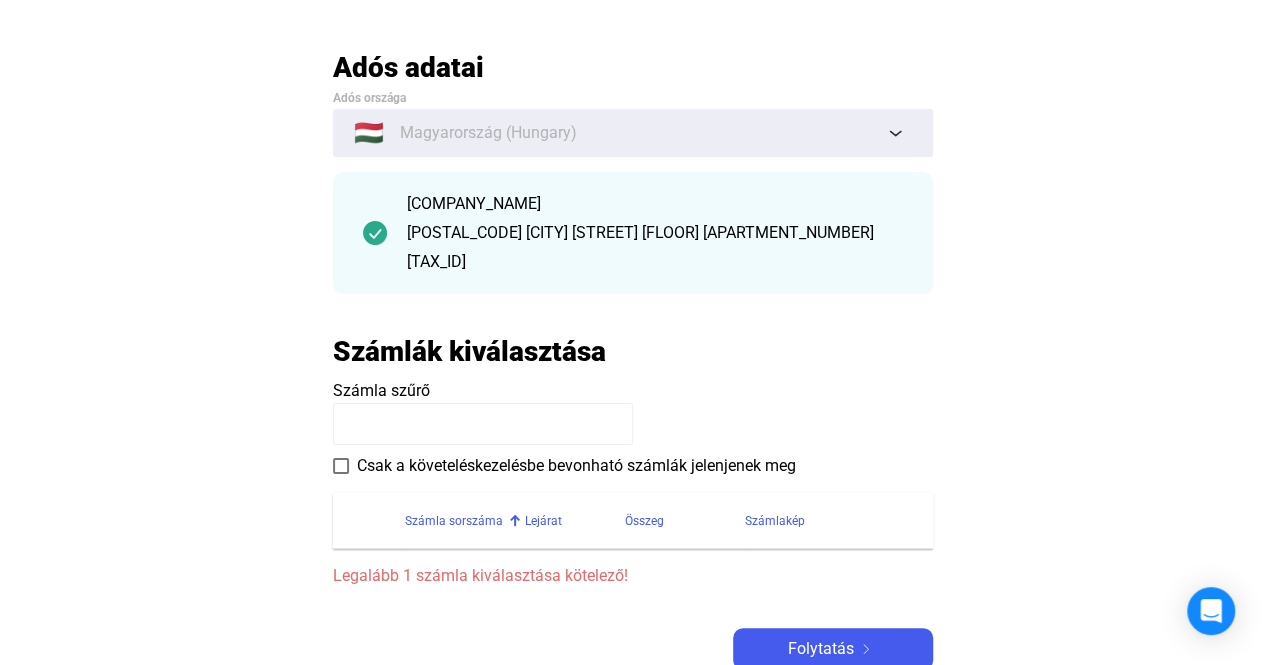 click at bounding box center [483, 424] 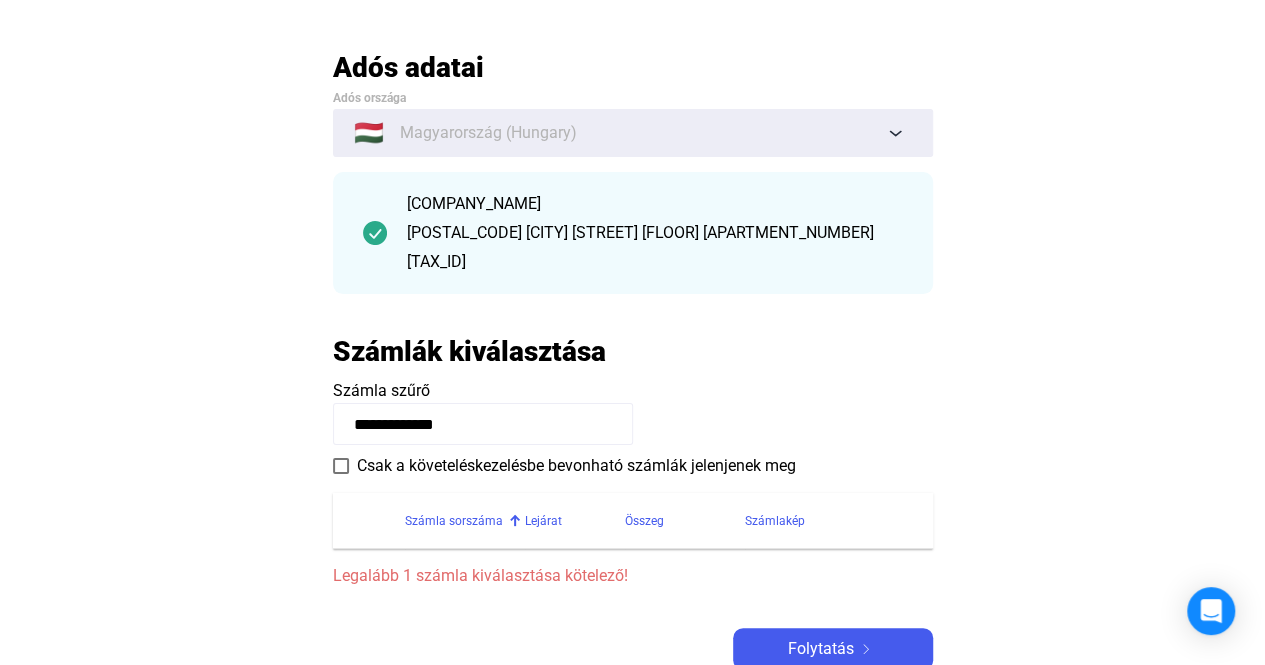 click on "**********" at bounding box center (483, 424) 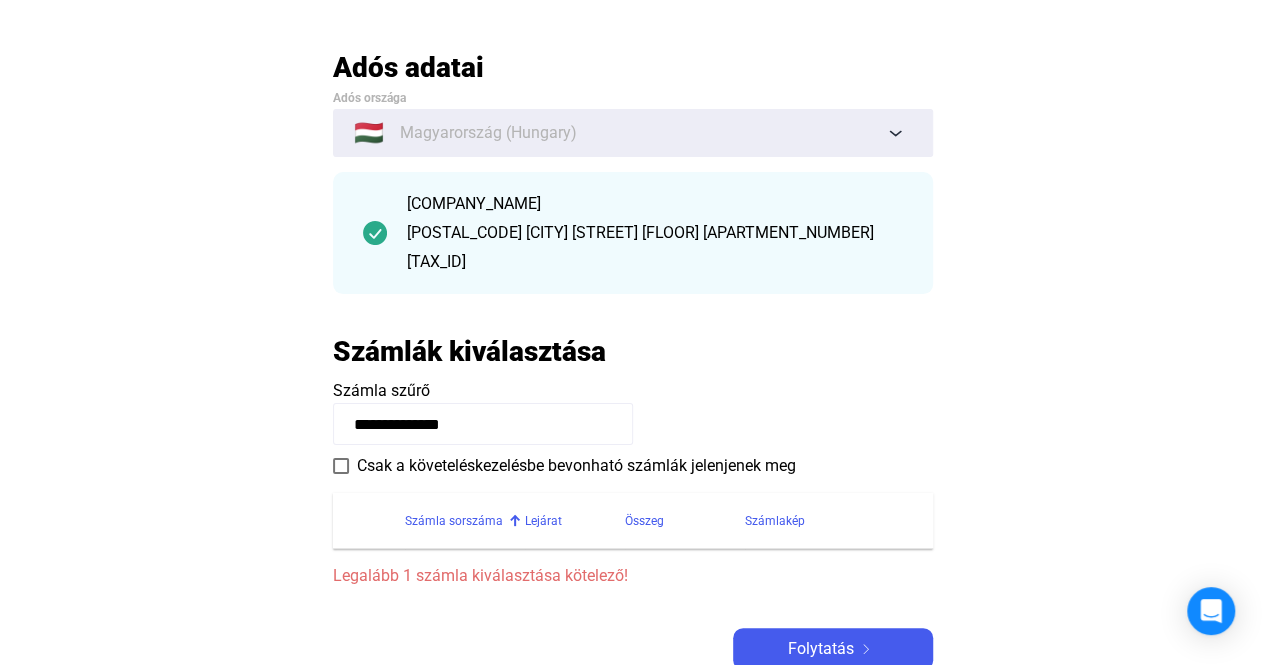 type on "**********" 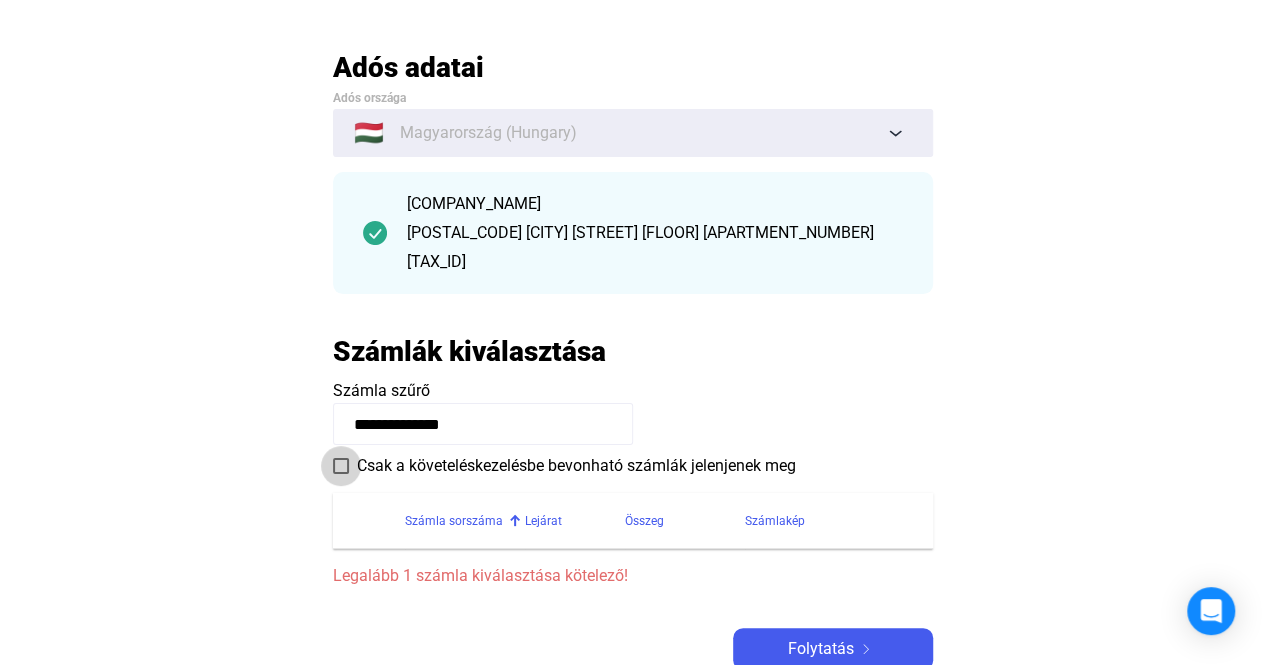 click at bounding box center [341, 466] 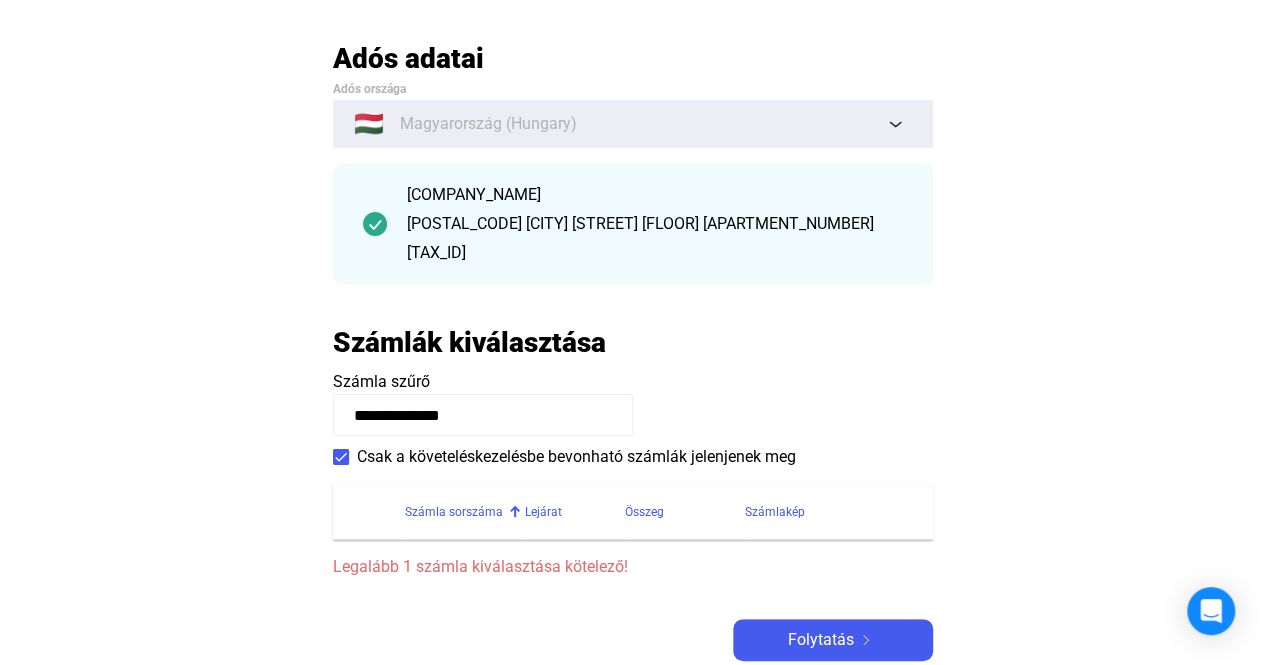 scroll, scrollTop: 400, scrollLeft: 0, axis: vertical 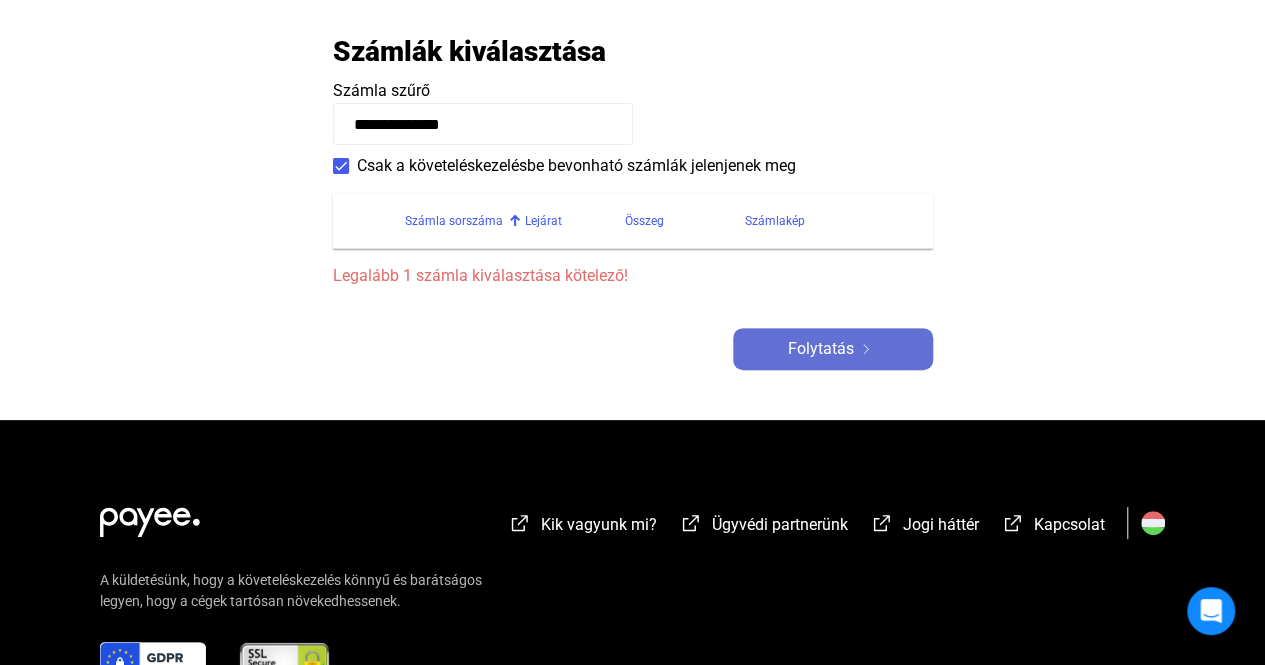 click on "Folytatás" at bounding box center (821, 349) 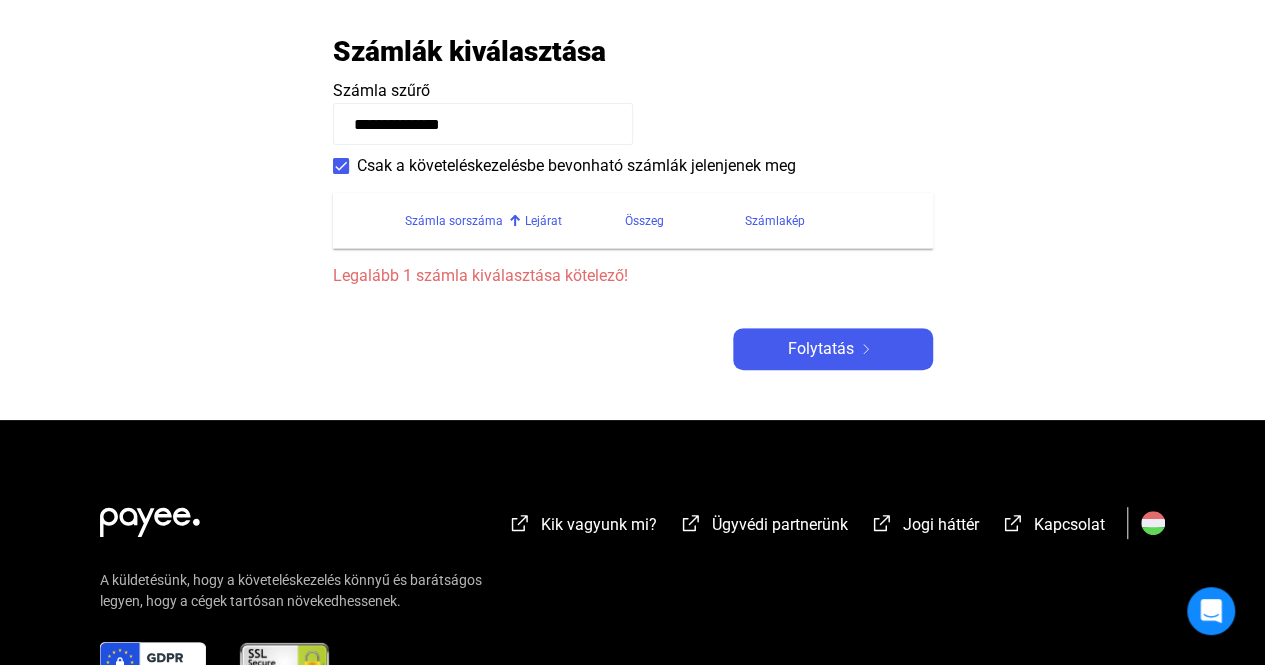 drag, startPoint x: 451, startPoint y: 215, endPoint x: 508, endPoint y: 229, distance: 58.694122 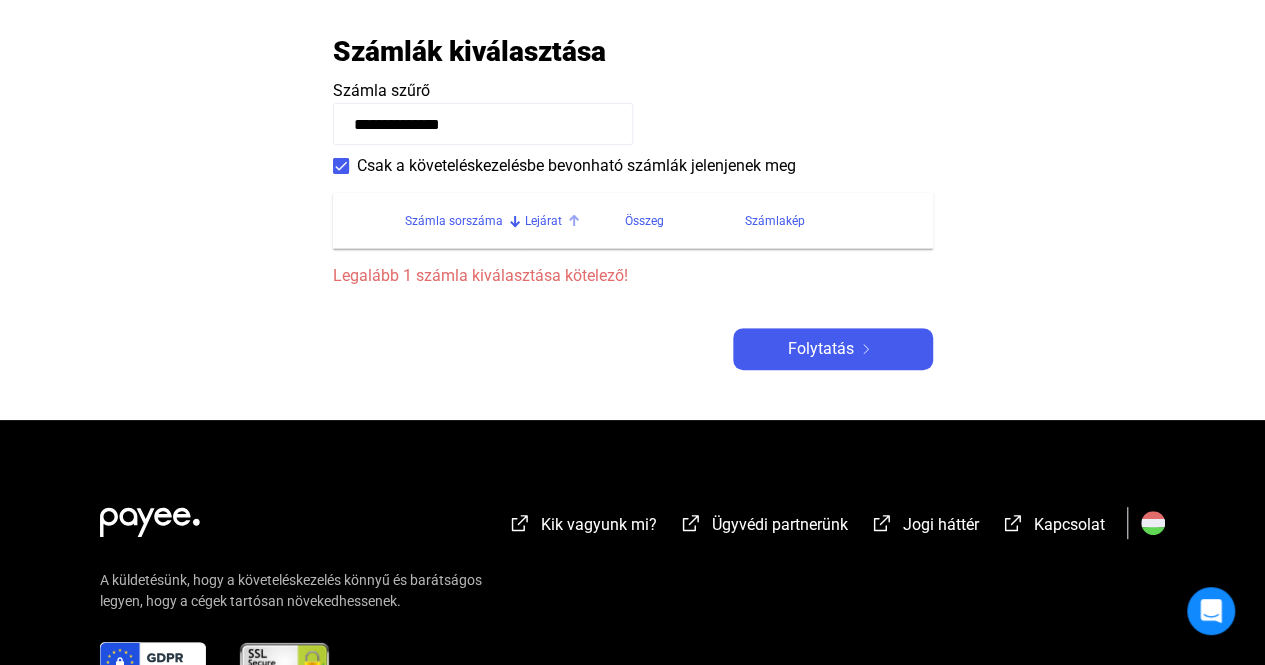 click on "Lejárat" at bounding box center (543, 221) 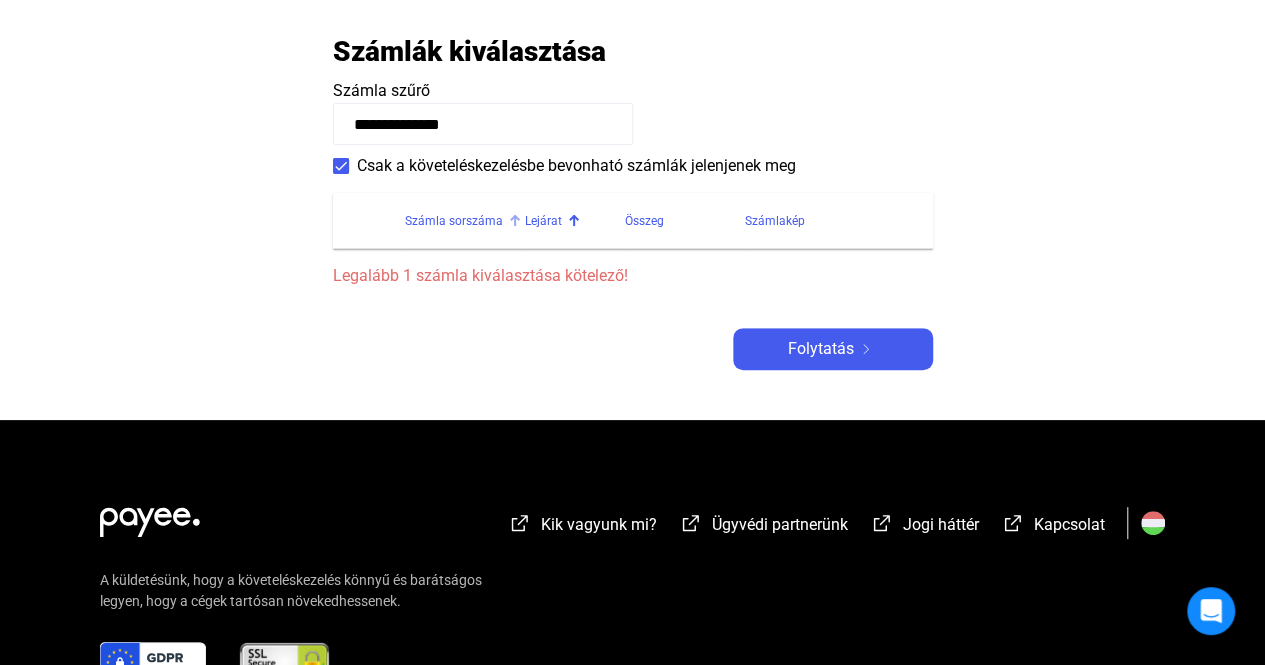 click at bounding box center [515, 221] 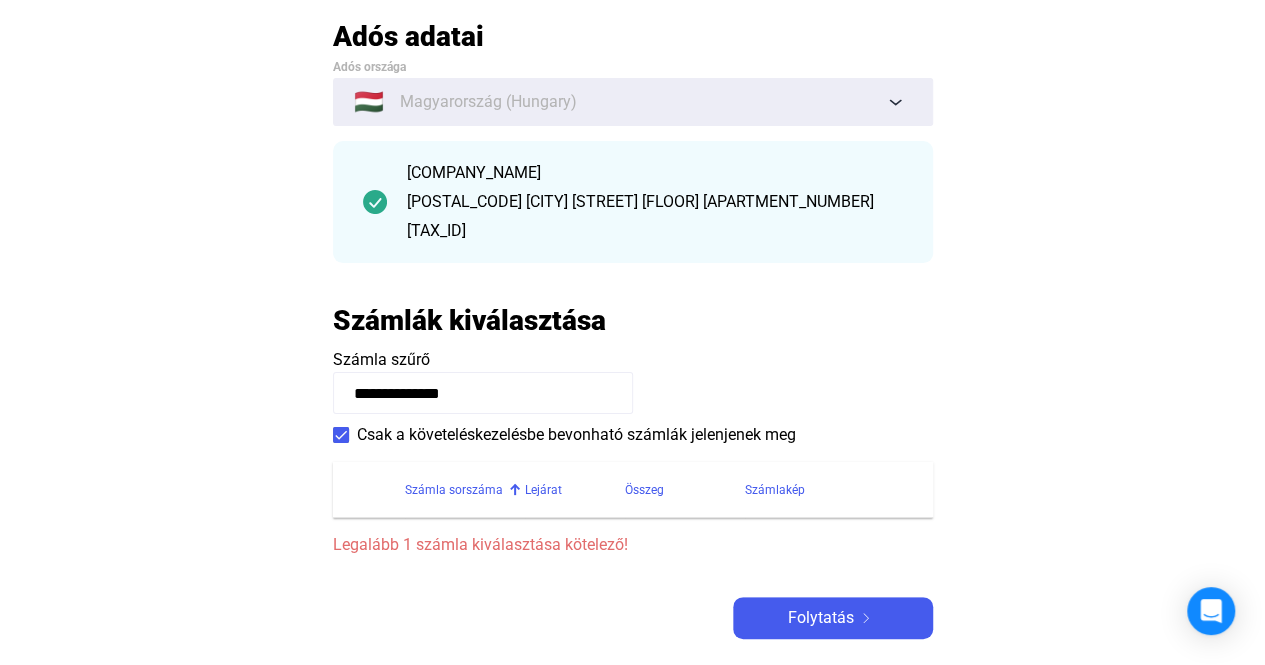 scroll, scrollTop: 100, scrollLeft: 0, axis: vertical 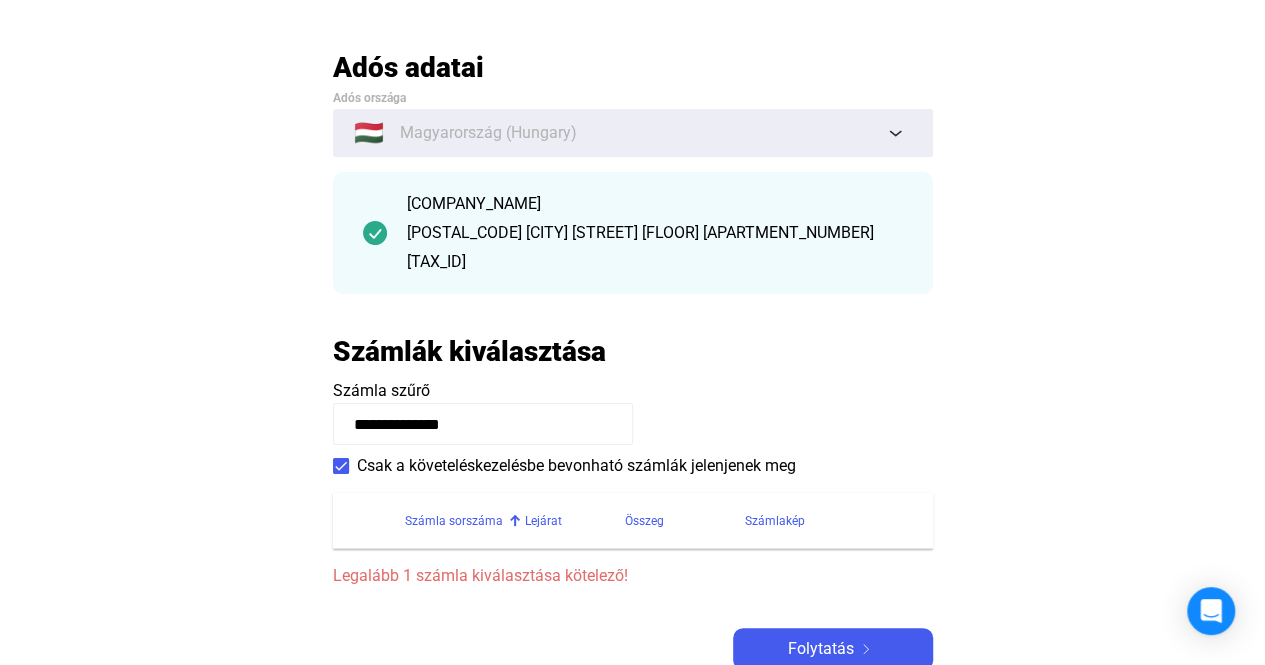 click on "**********" at bounding box center [483, 424] 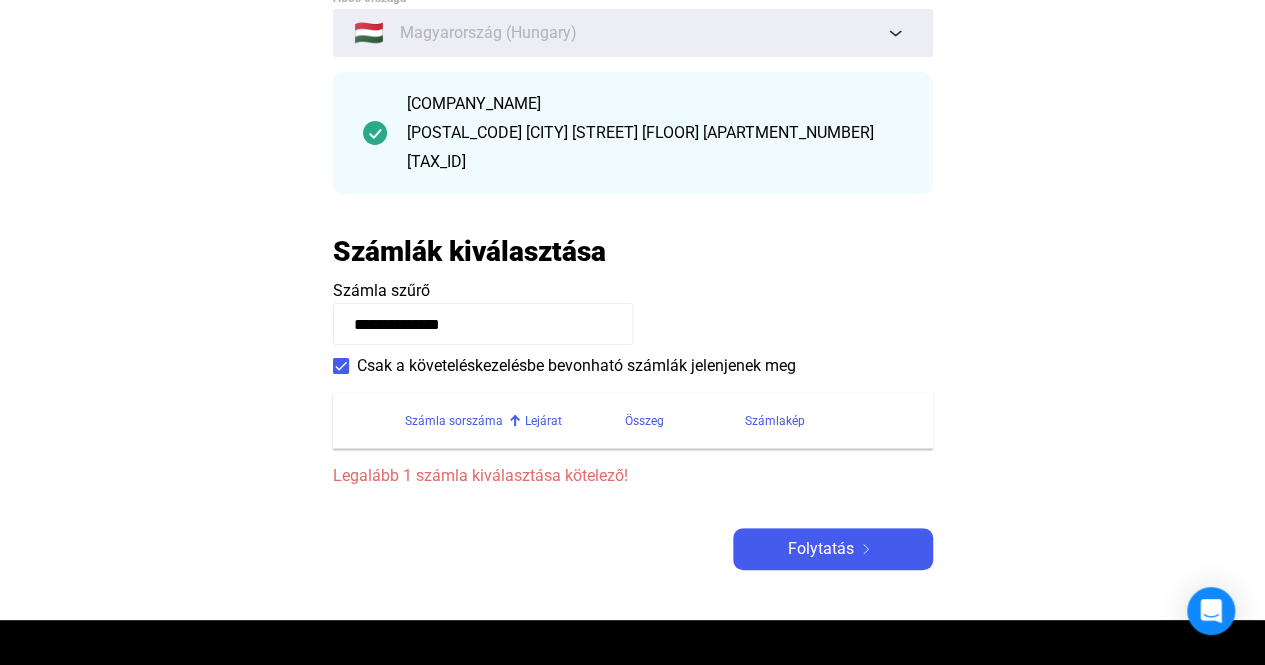 click on "**********" at bounding box center (483, 324) 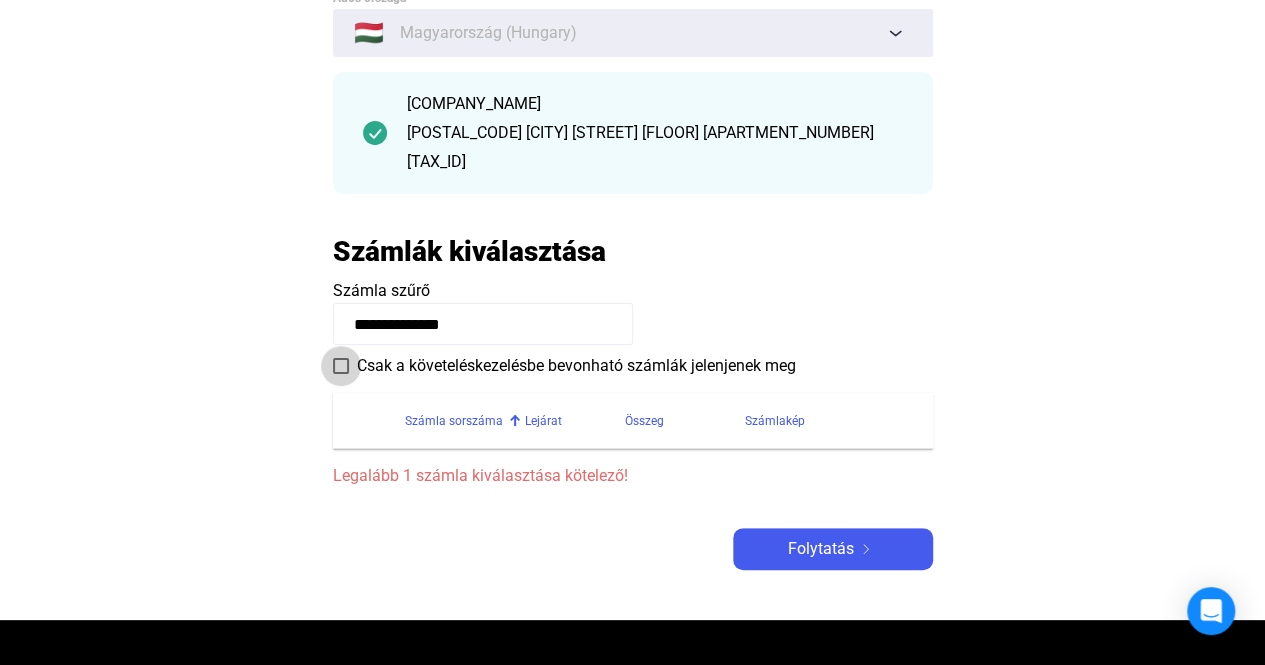 click on "Csak a követeléskezelésbe bevonható számlák jelenjenek meg" at bounding box center (576, 366) 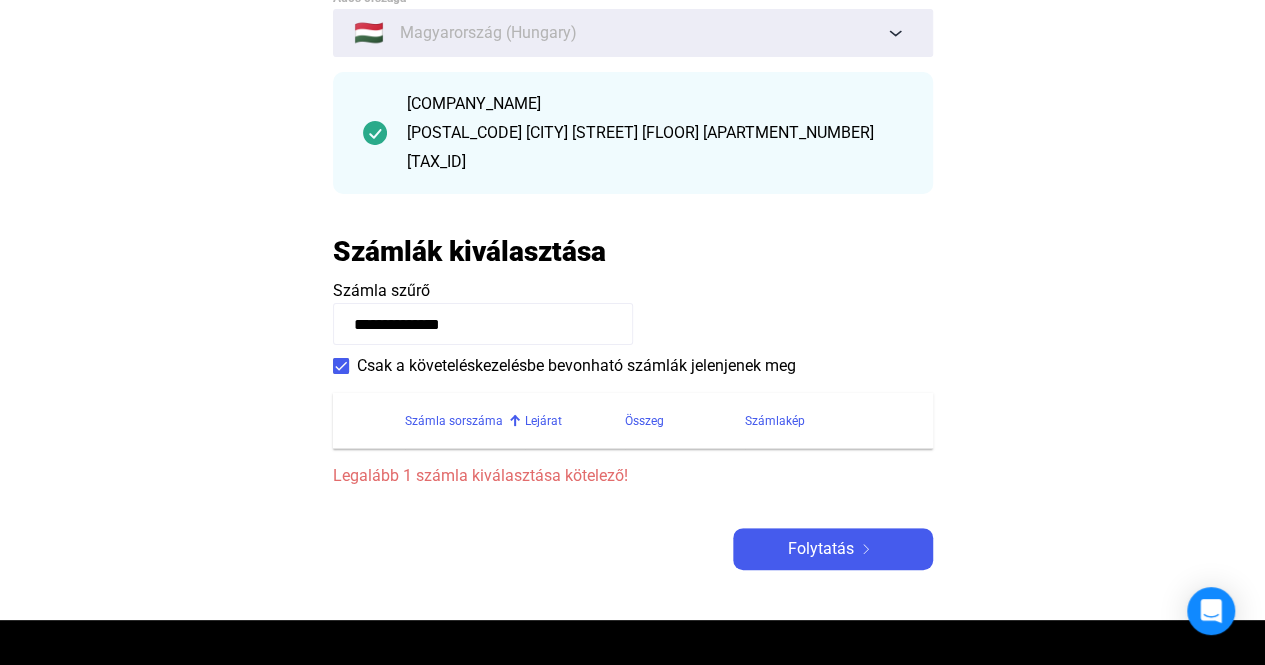 click on "Számla sorszáma" at bounding box center [454, 421] 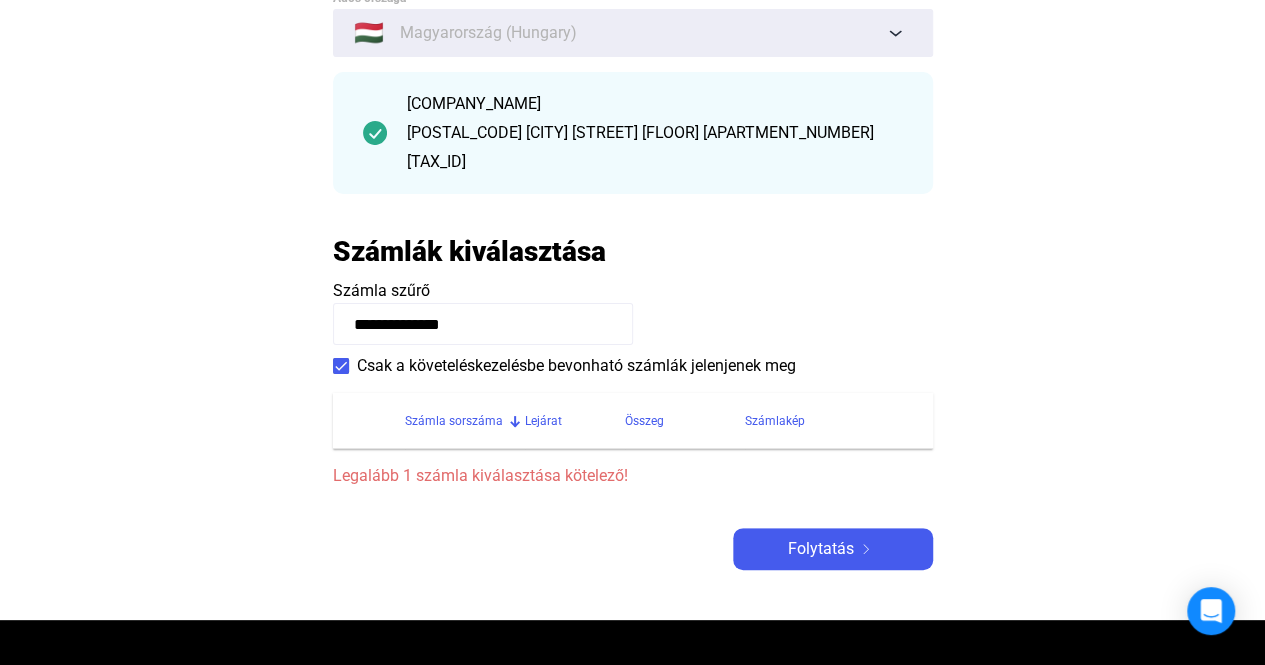 click on "Számla sorszáma" at bounding box center [454, 421] 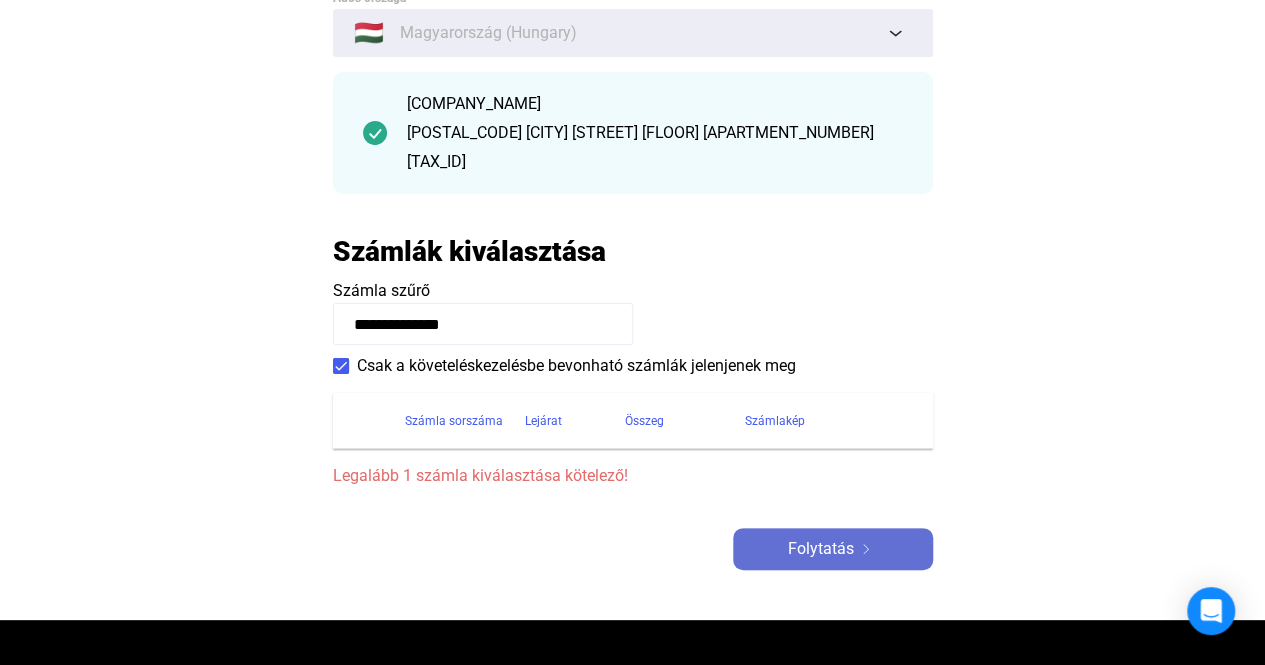 click on "Folytatás" at bounding box center [833, 549] 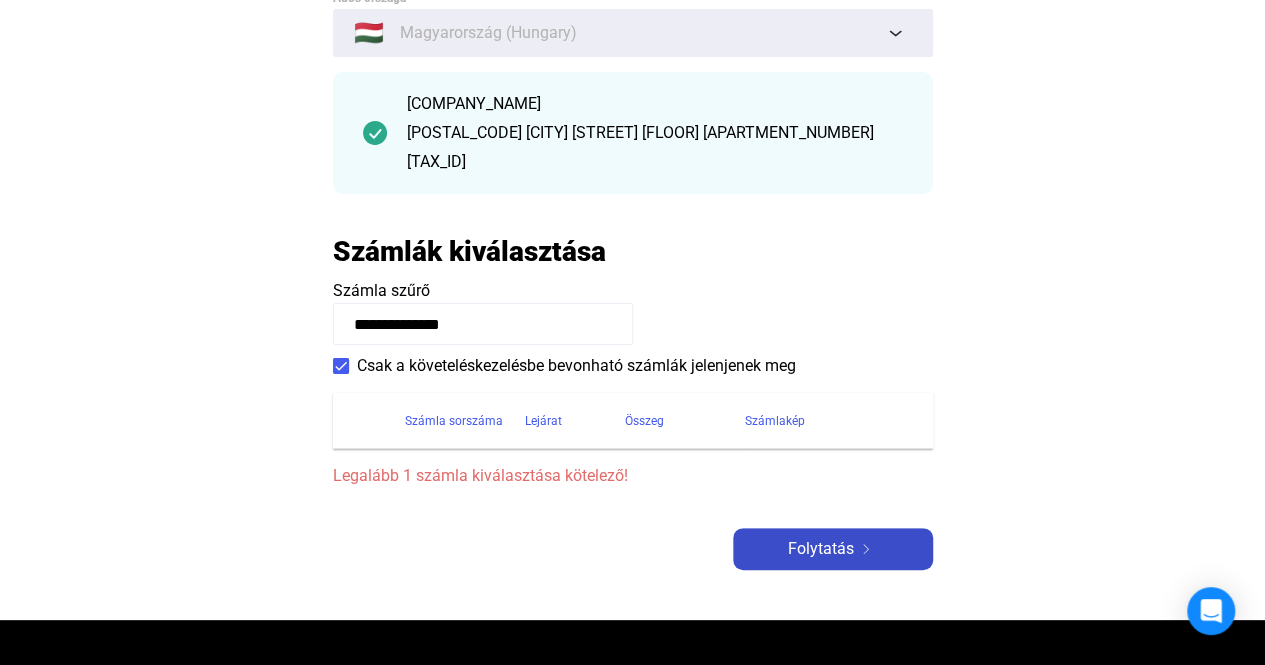 click on "Folytatás" at bounding box center [833, 549] 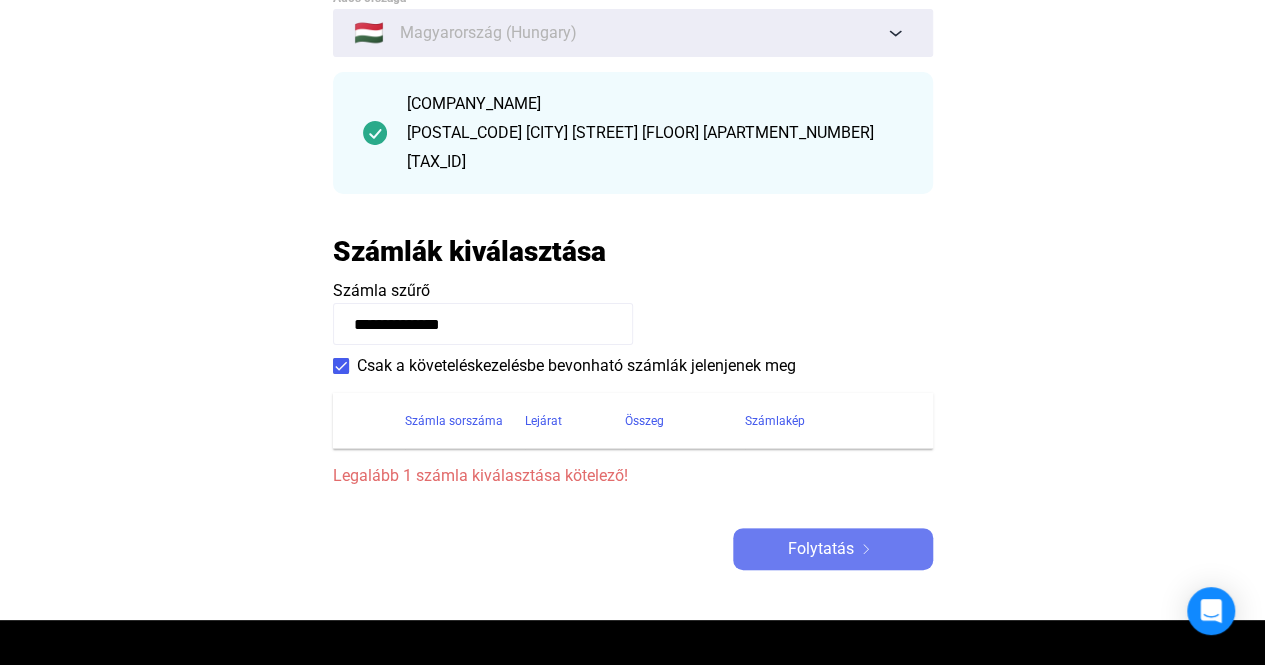 drag, startPoint x: 768, startPoint y: 537, endPoint x: 686, endPoint y: 449, distance: 120.283 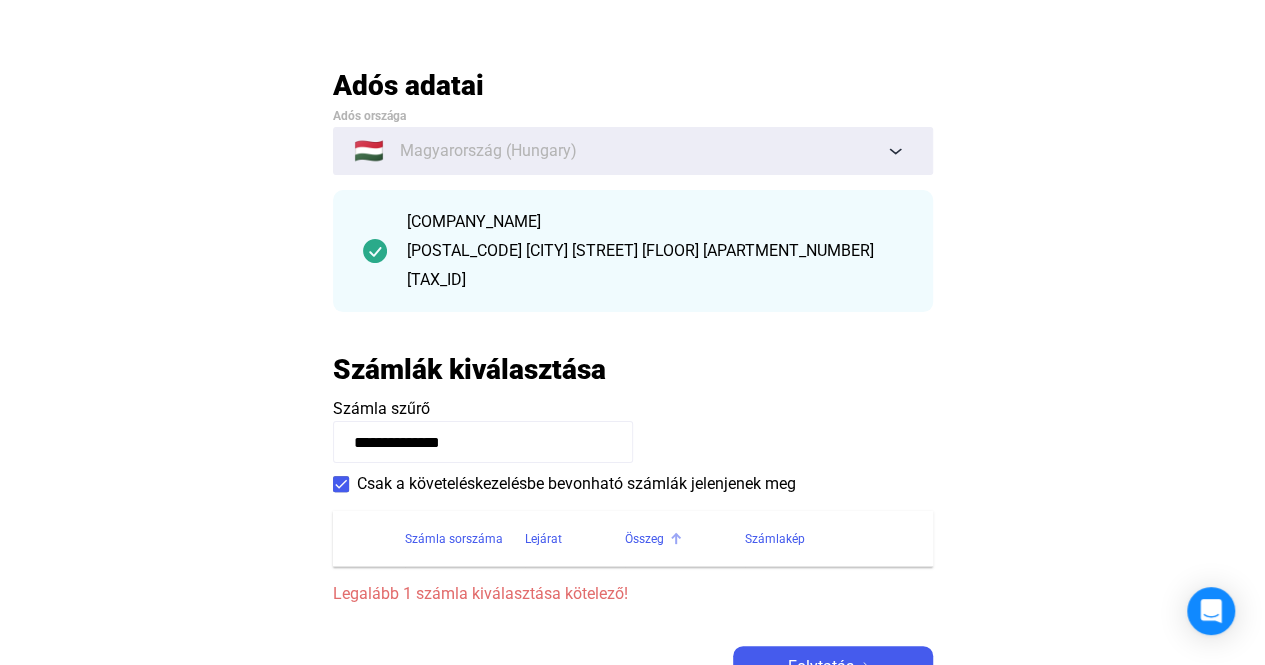 scroll, scrollTop: 0, scrollLeft: 0, axis: both 